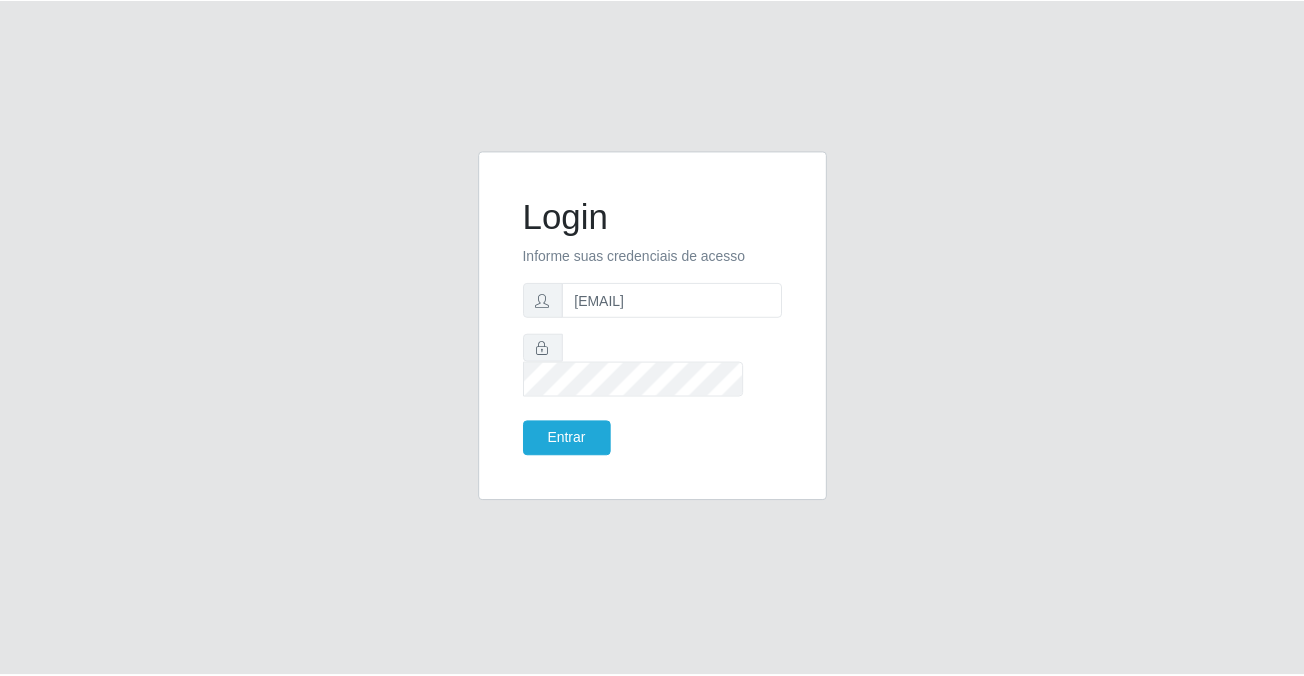 scroll, scrollTop: 0, scrollLeft: 0, axis: both 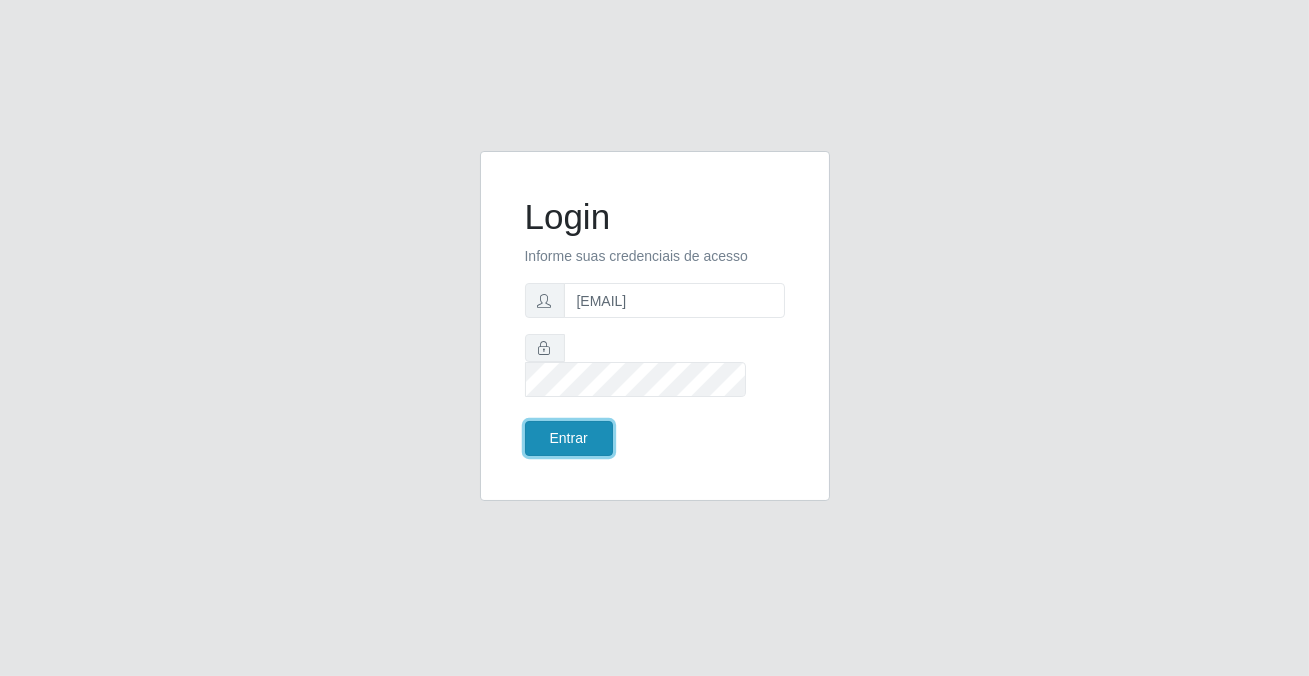 click on "Entrar" at bounding box center (569, 438) 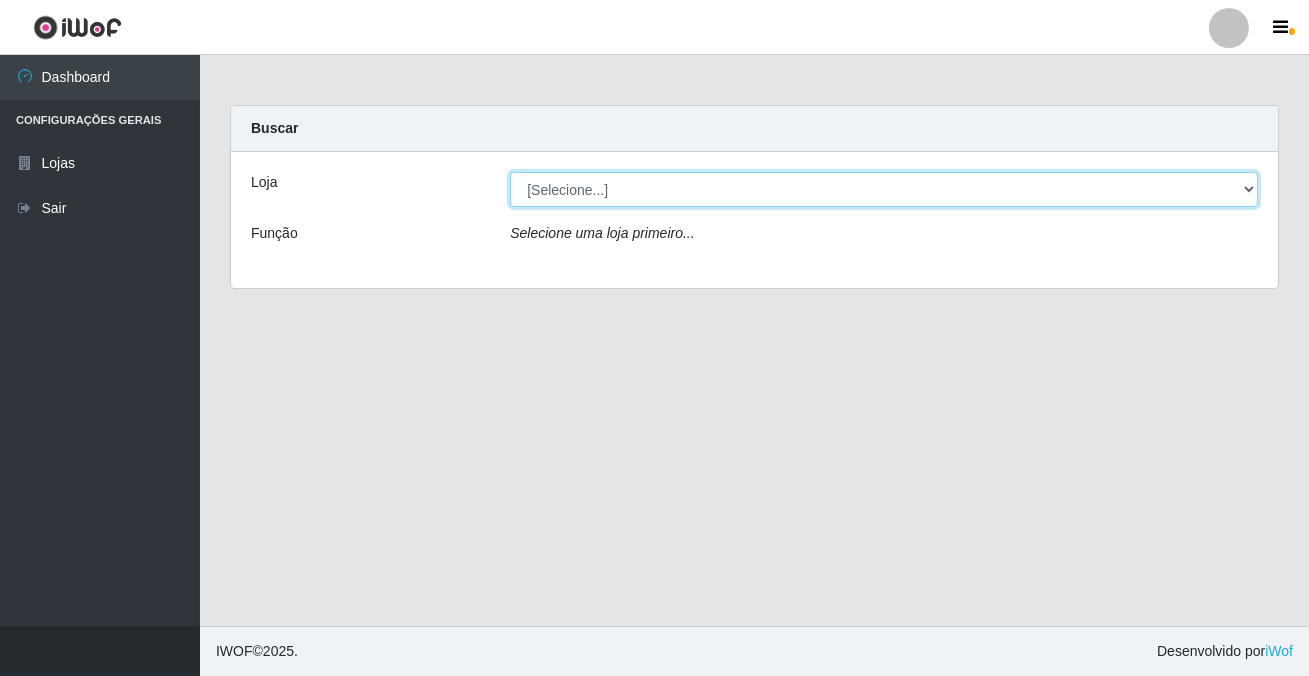 click on "[Selecione...] Rede Potiguar 2 - [CITY]" at bounding box center [884, 189] 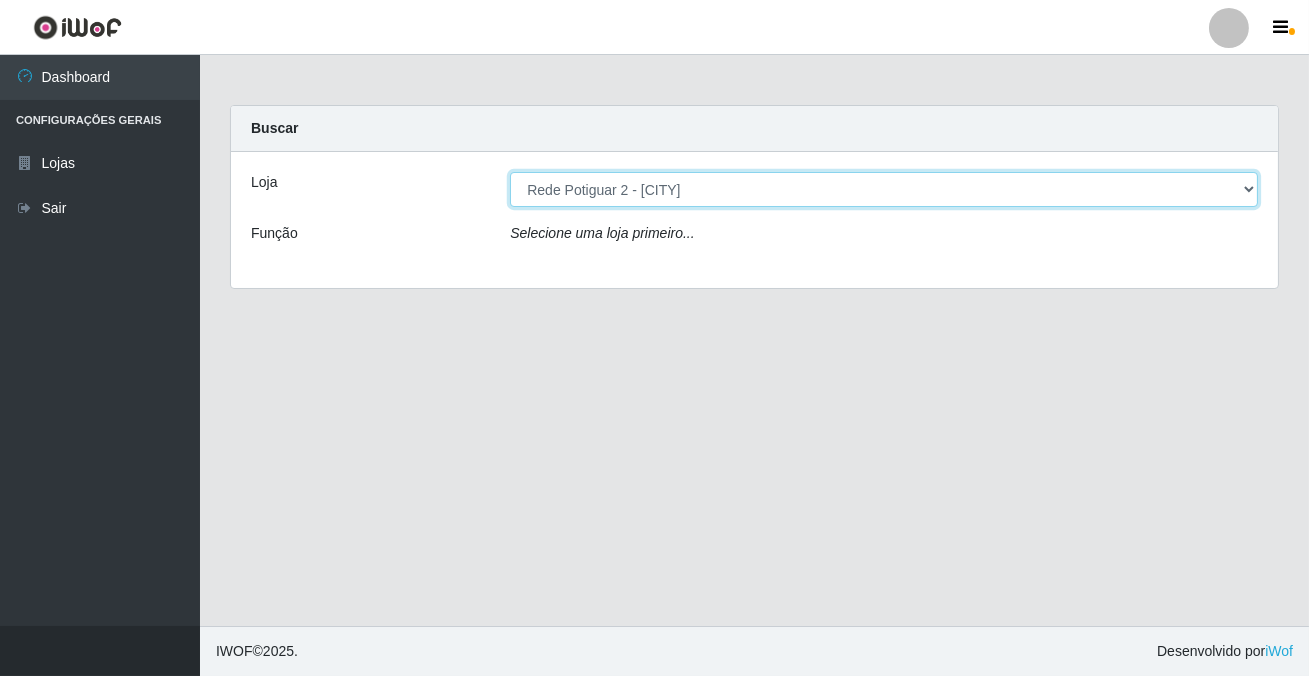 click on "[Selecione...] Rede Potiguar 2 - [CITY]" at bounding box center [884, 189] 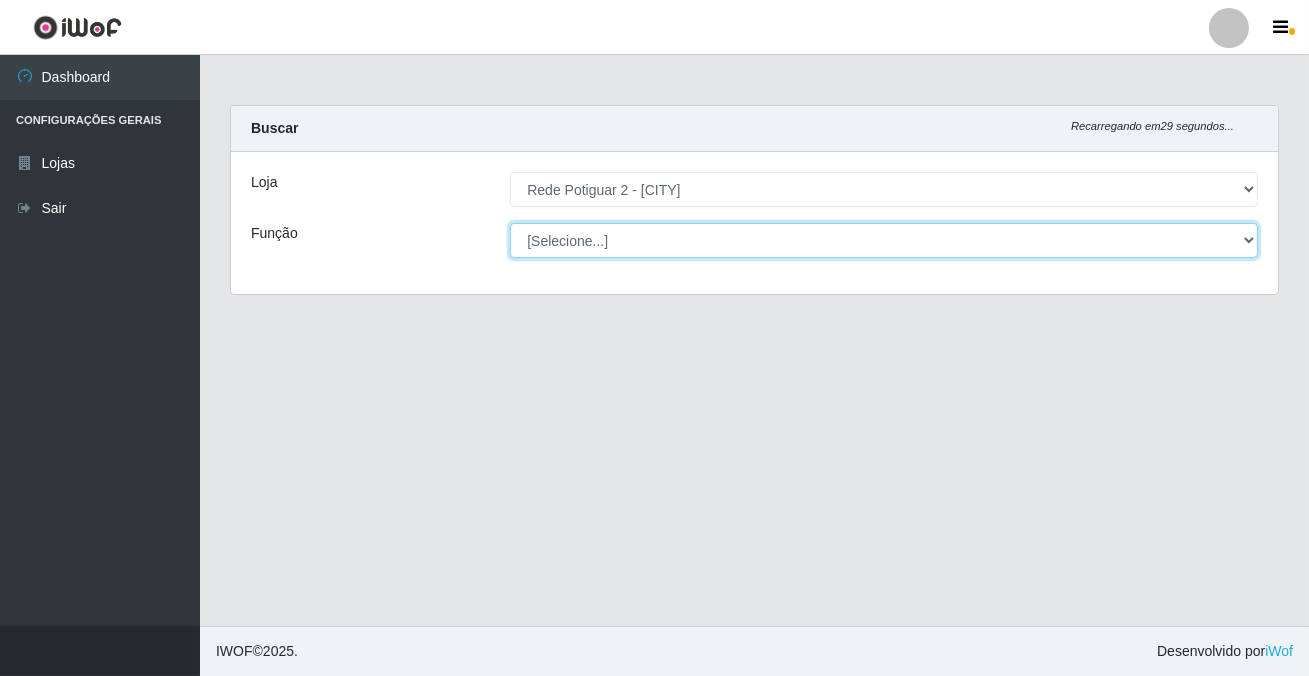 click on "[Selecione...] ASG ASG + ASG ++ Auxiliar de Estoque Balconista Embalador Repositor Repositor + Repositor ++" at bounding box center (884, 240) 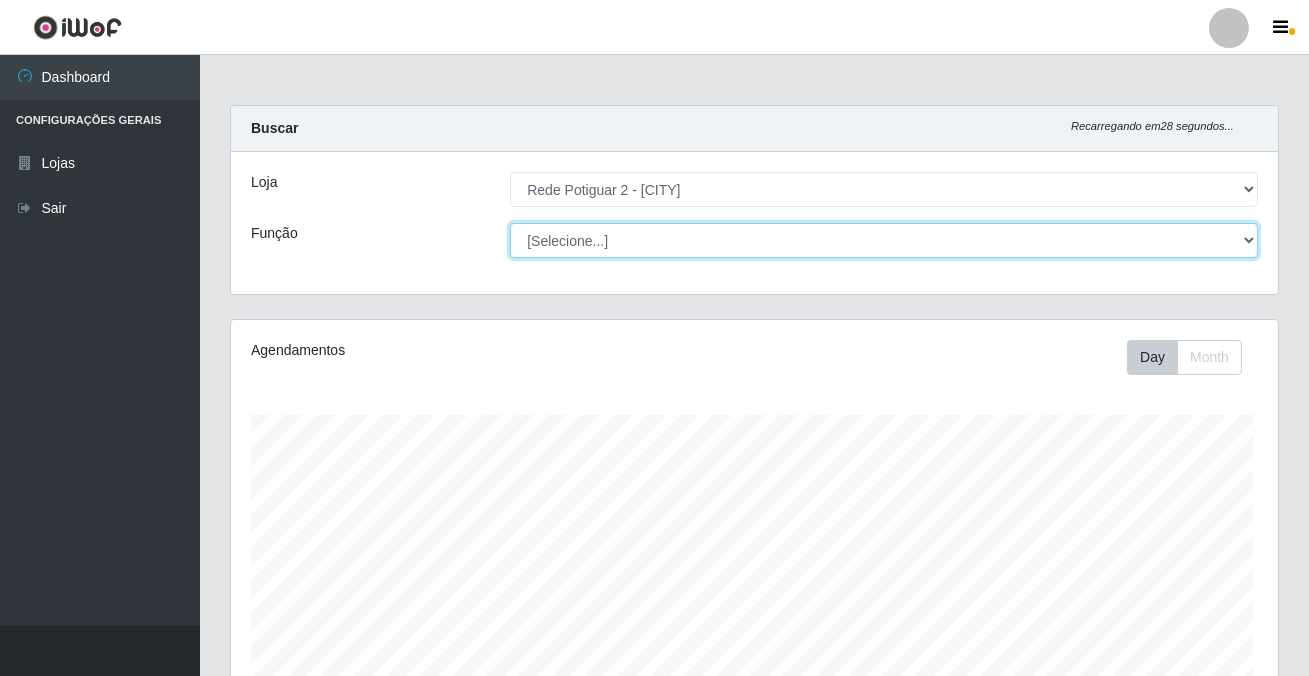 select on "1" 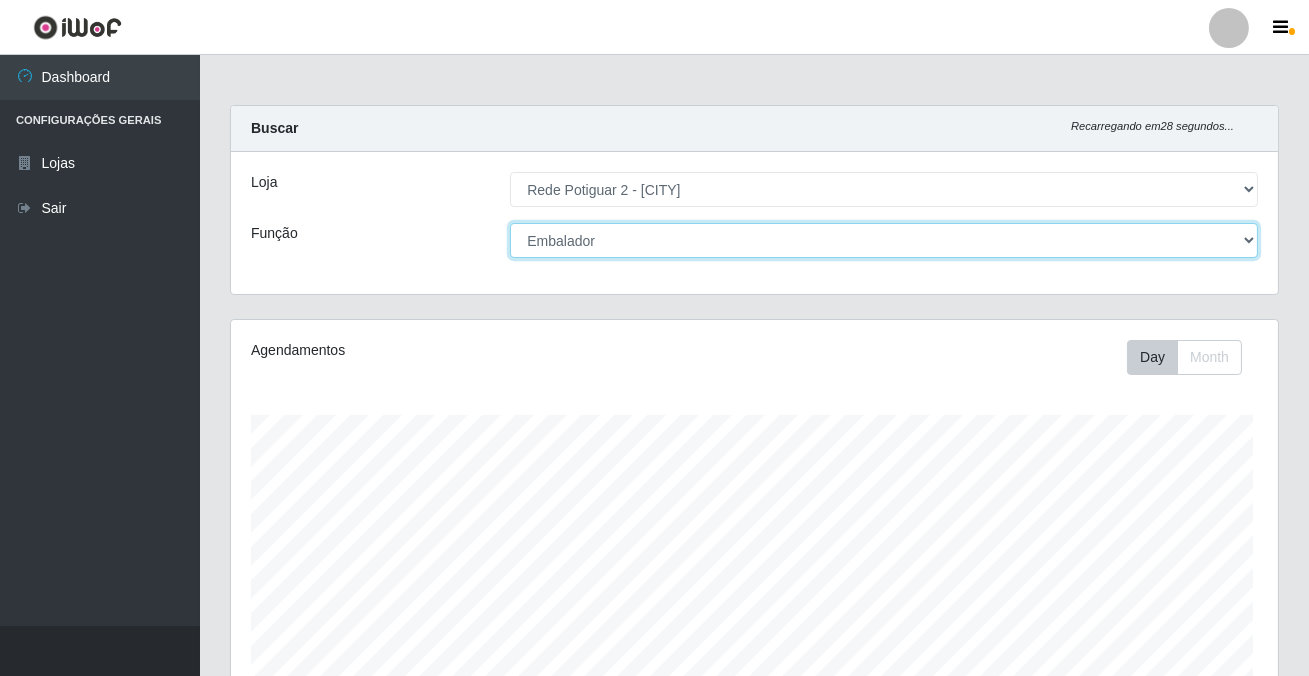 click on "[Selecione...] ASG ASG + ASG ++ Auxiliar de Estoque Balconista Embalador Repositor Repositor + Repositor ++" at bounding box center [884, 240] 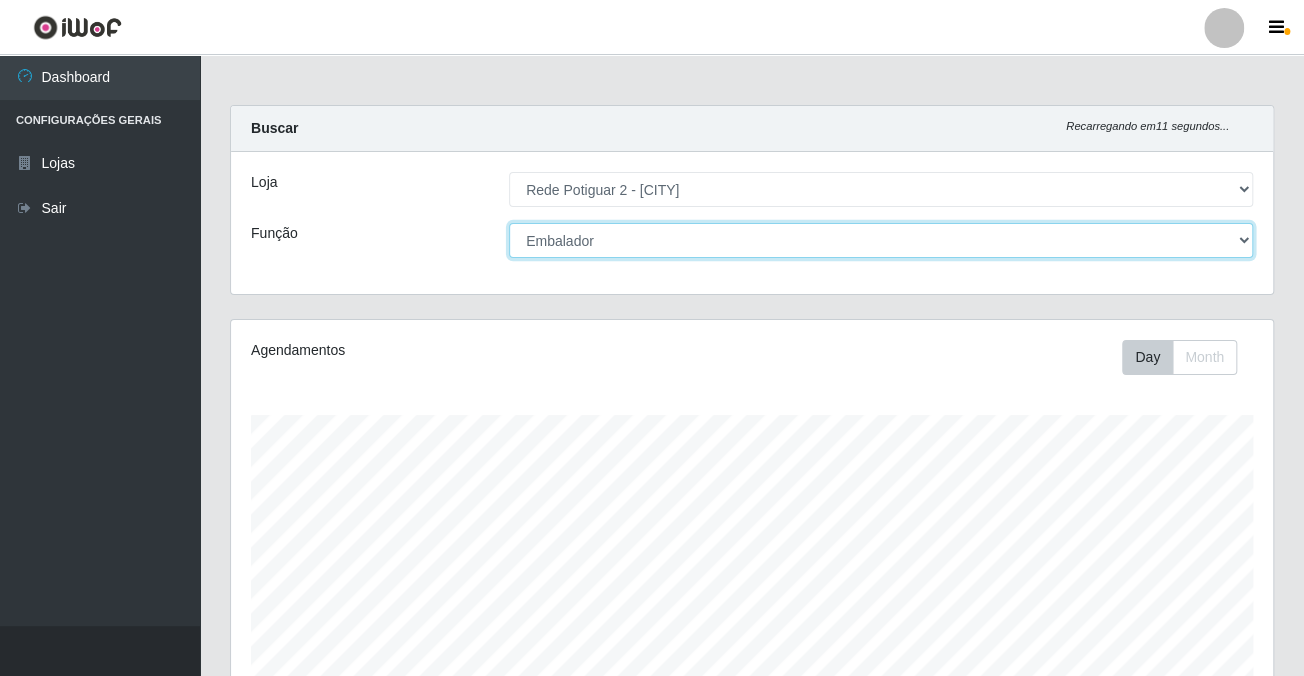 scroll, scrollTop: 999585, scrollLeft: 998958, axis: both 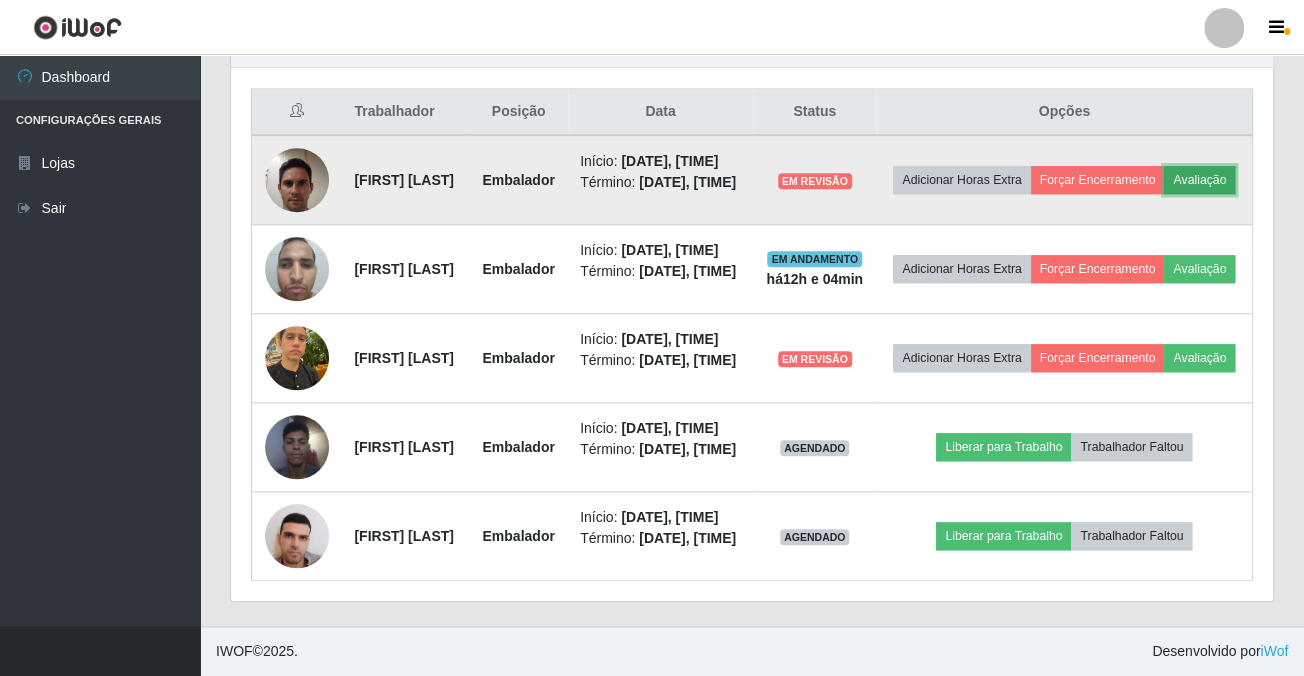 click on "Avaliação" at bounding box center [1199, 180] 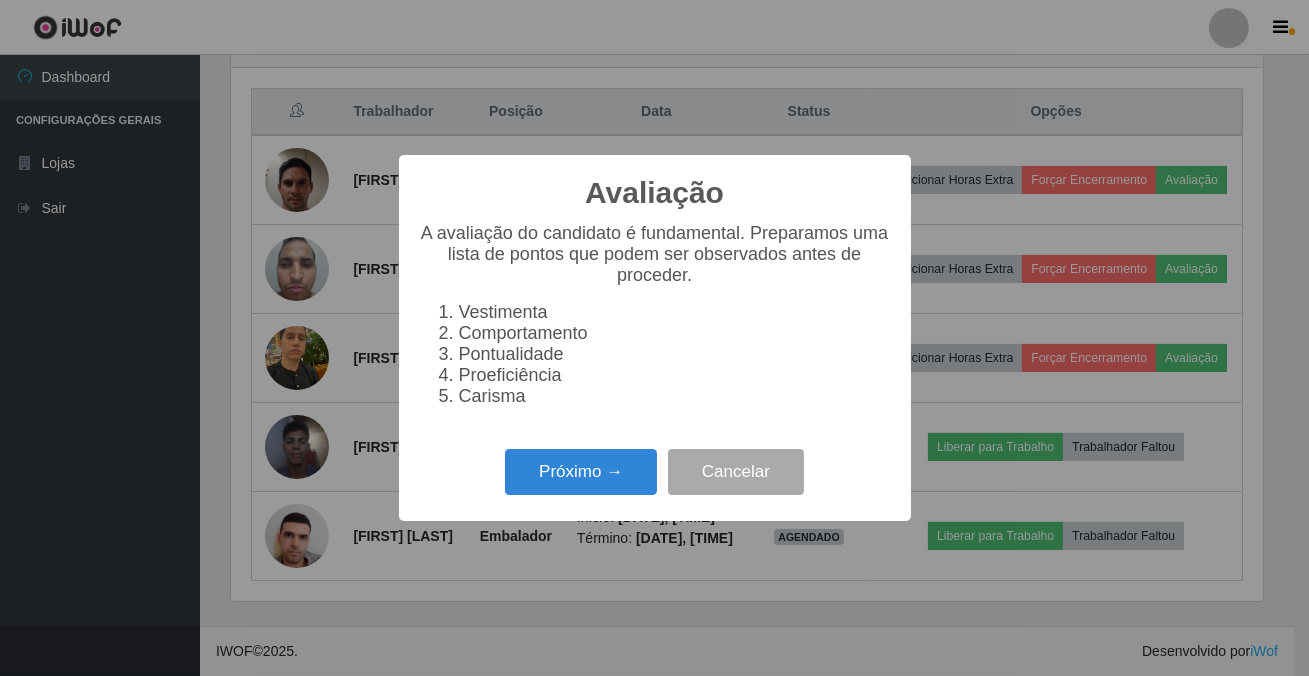 scroll, scrollTop: 999585, scrollLeft: 998967, axis: both 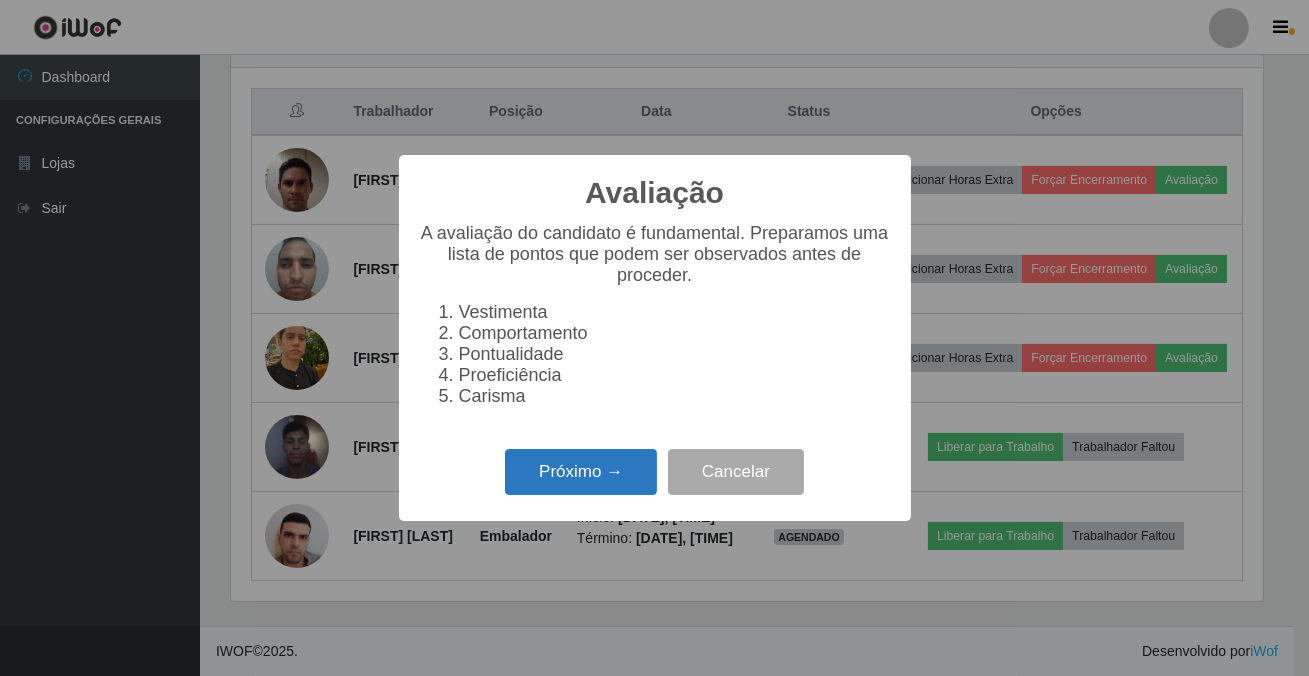click on "Próximo →" at bounding box center [581, 472] 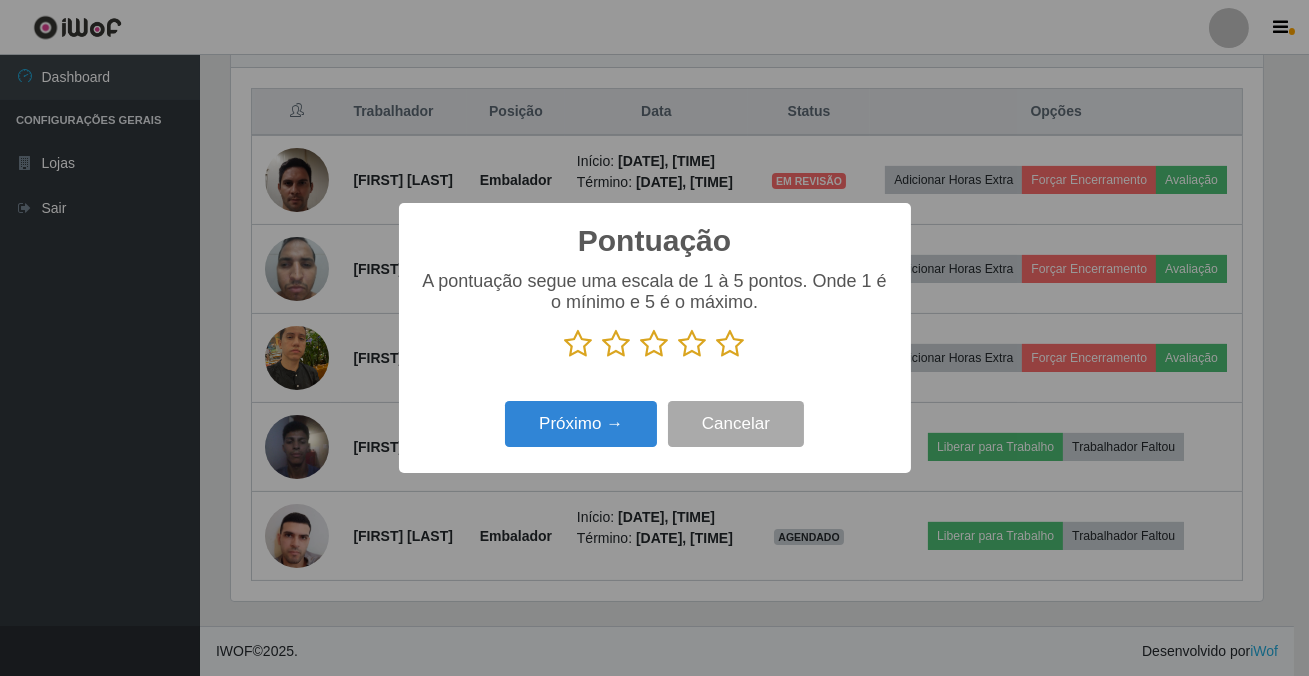 scroll, scrollTop: 999585, scrollLeft: 998967, axis: both 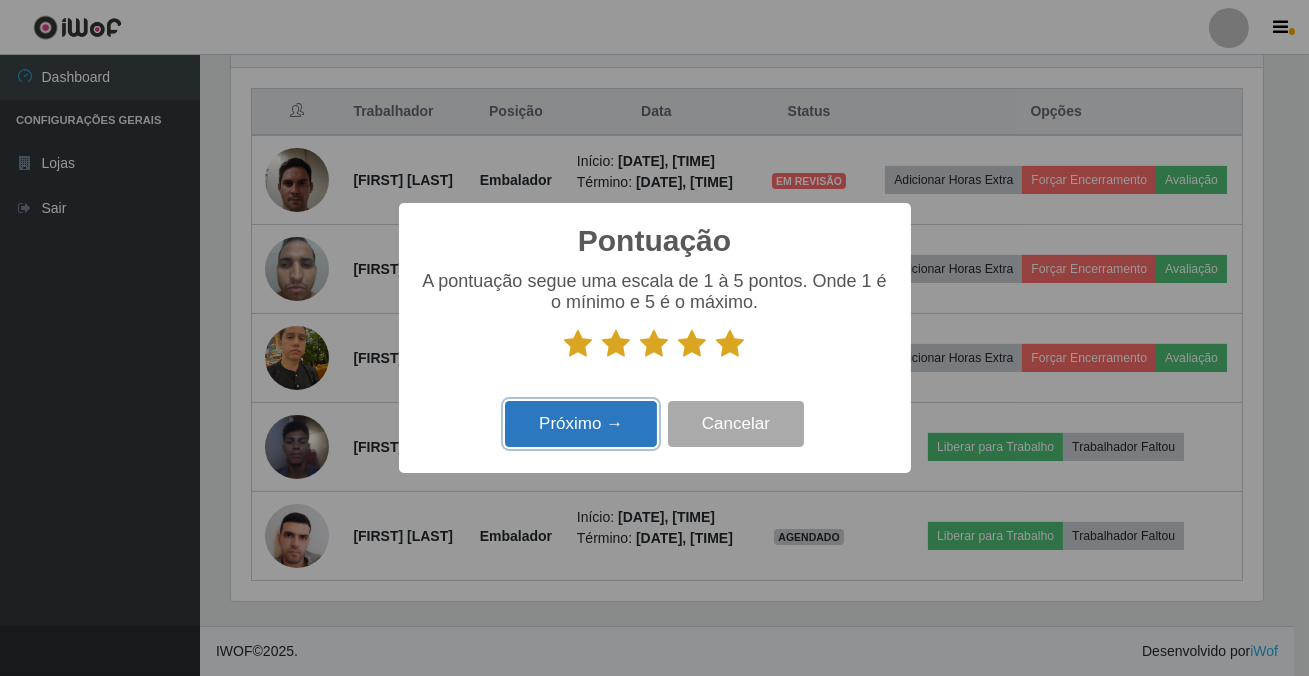 click on "Próximo →" at bounding box center (581, 424) 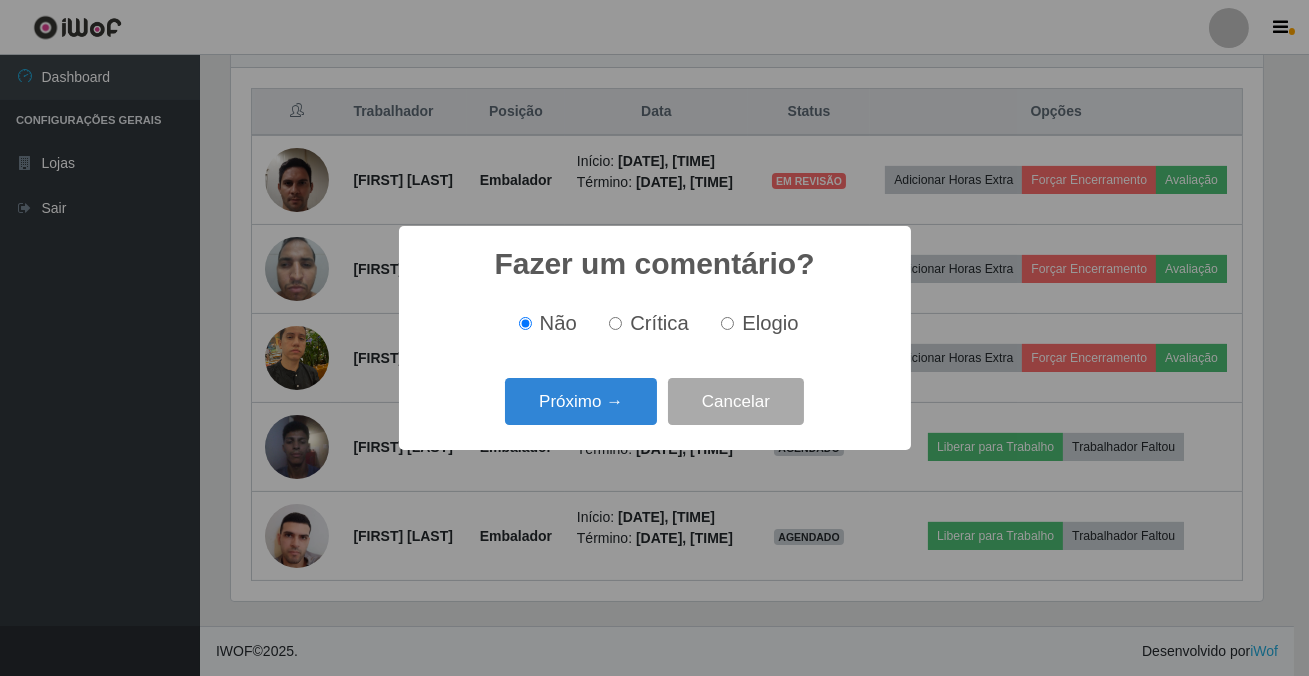 click on "Próximo →" at bounding box center [581, 401] 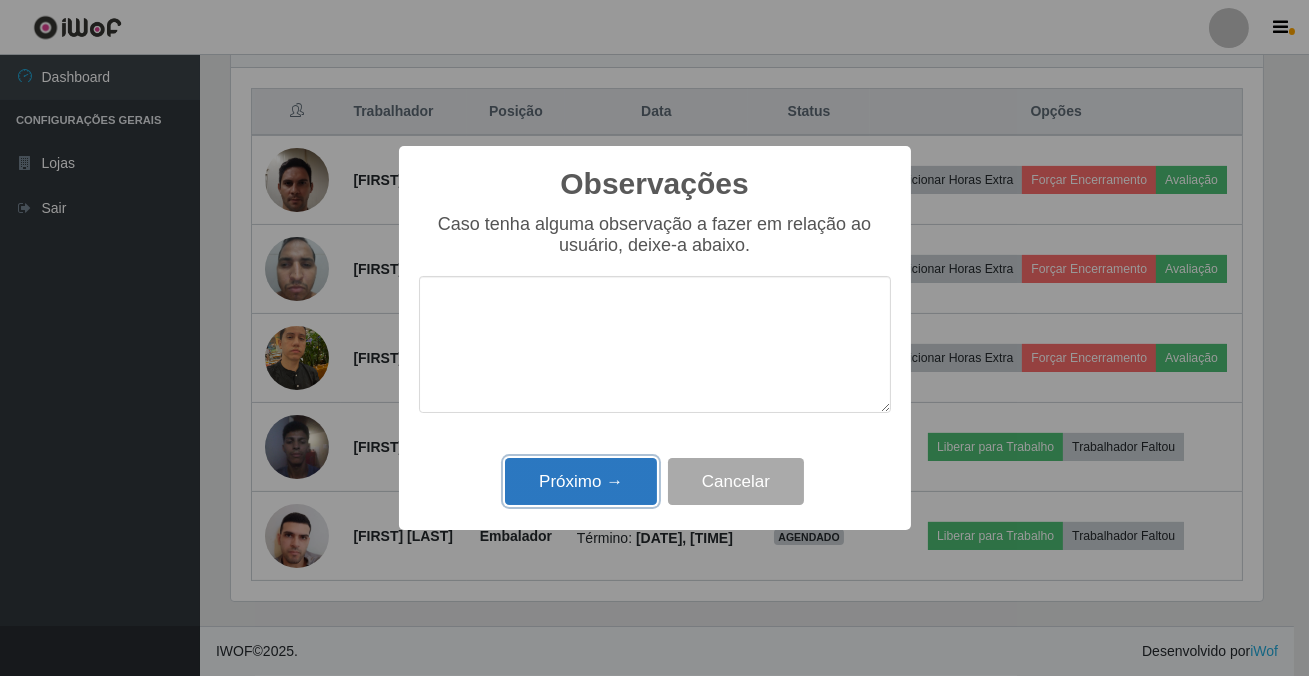 click on "Próximo →" at bounding box center (581, 481) 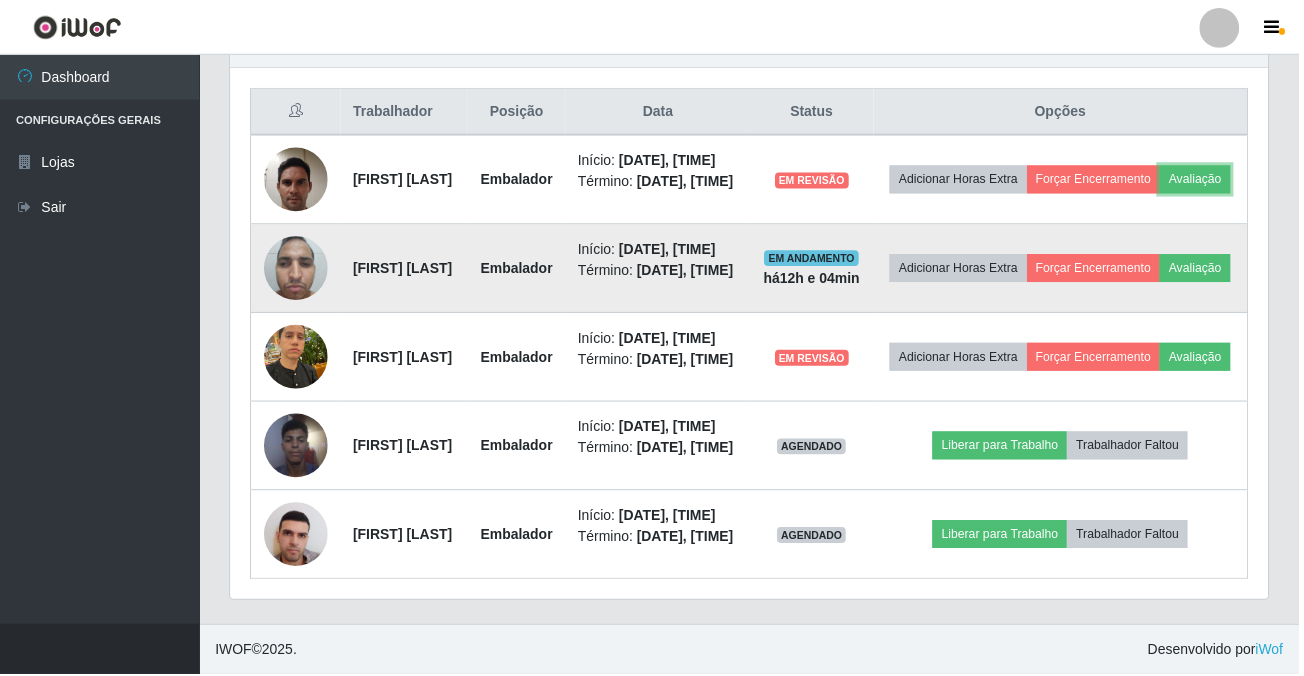 scroll, scrollTop: 999585, scrollLeft: 998958, axis: both 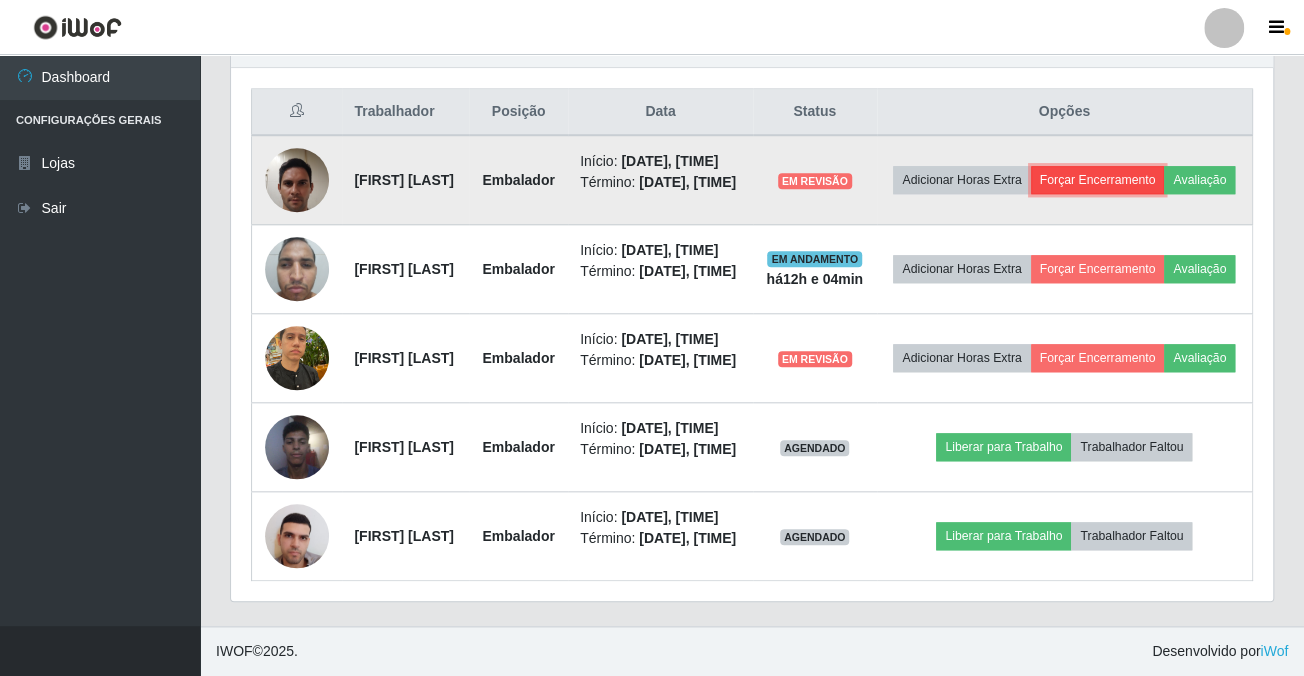 click on "Forçar Encerramento" at bounding box center (1098, 180) 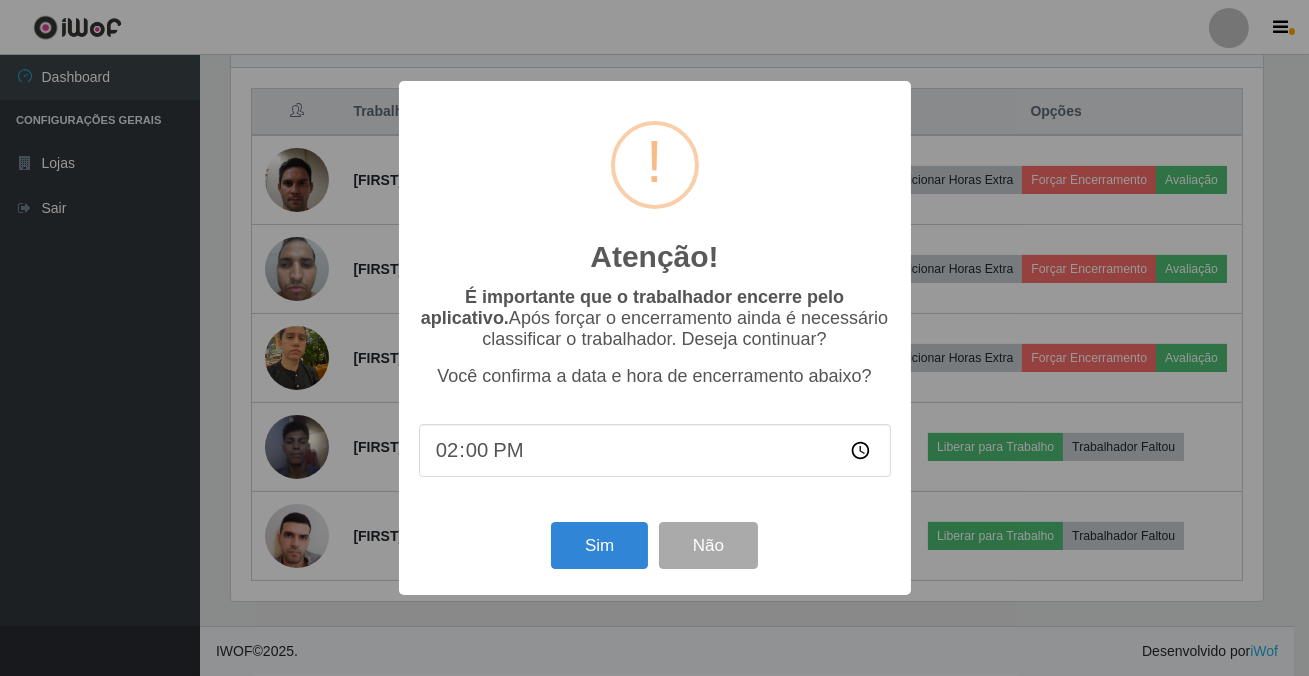 scroll, scrollTop: 999585, scrollLeft: 998967, axis: both 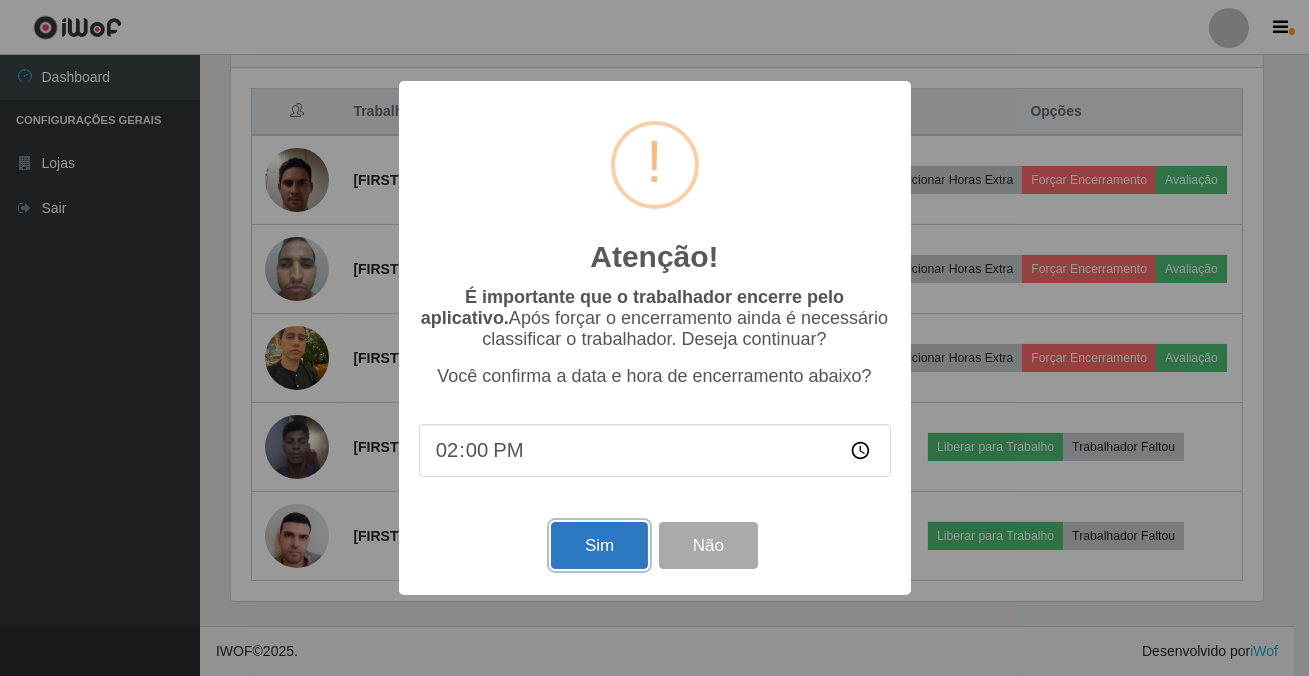 click on "Sim" at bounding box center [599, 545] 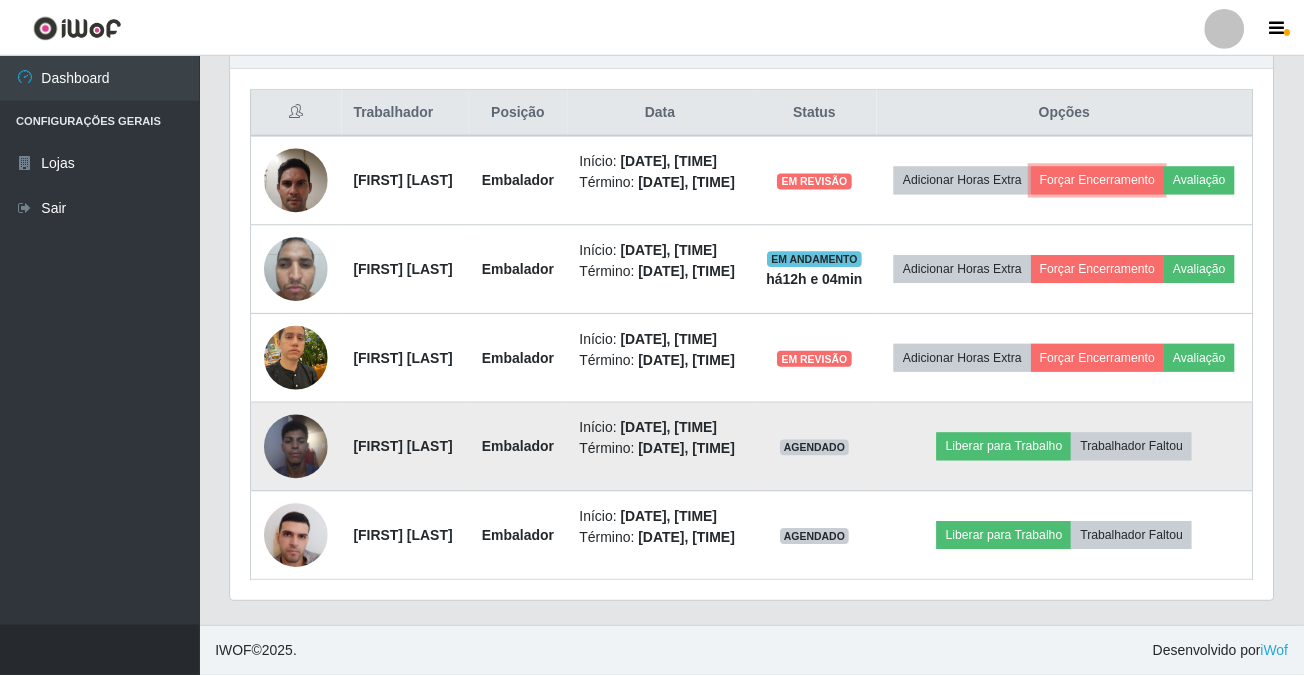 scroll, scrollTop: 999585, scrollLeft: 998958, axis: both 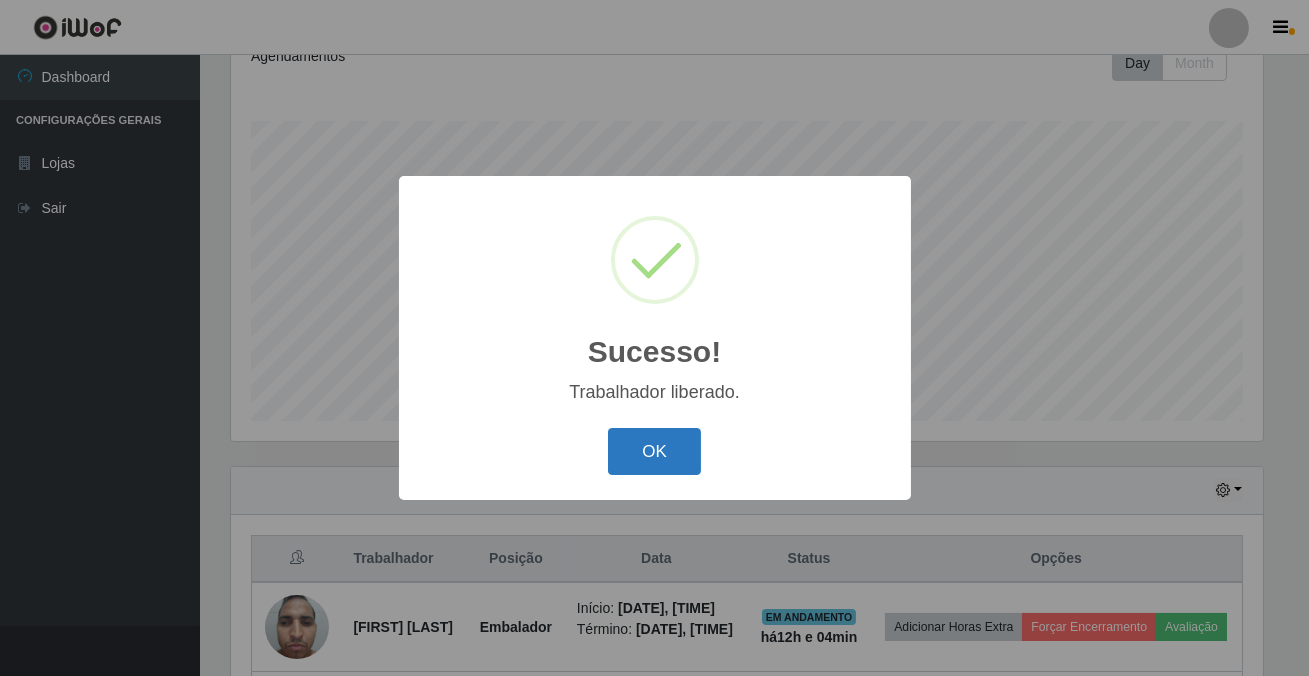 click on "OK" at bounding box center [654, 451] 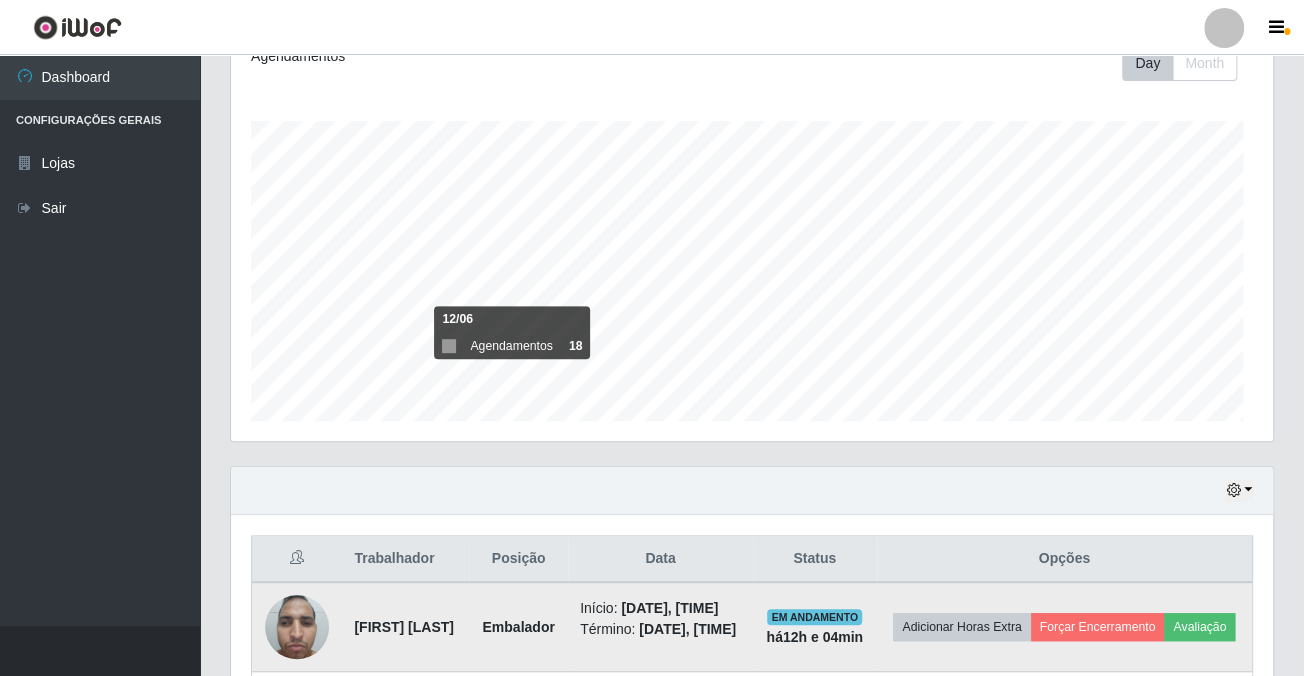 scroll, scrollTop: 999585, scrollLeft: 998958, axis: both 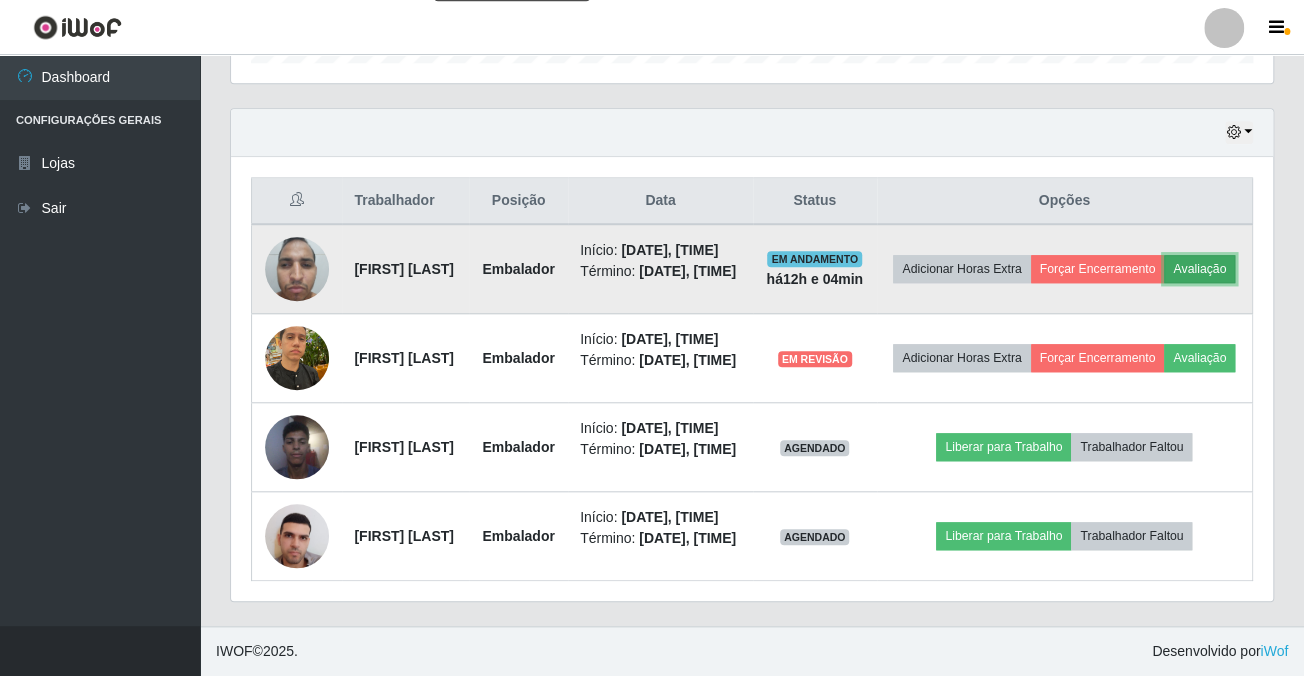 click on "Avaliação" at bounding box center [1199, 269] 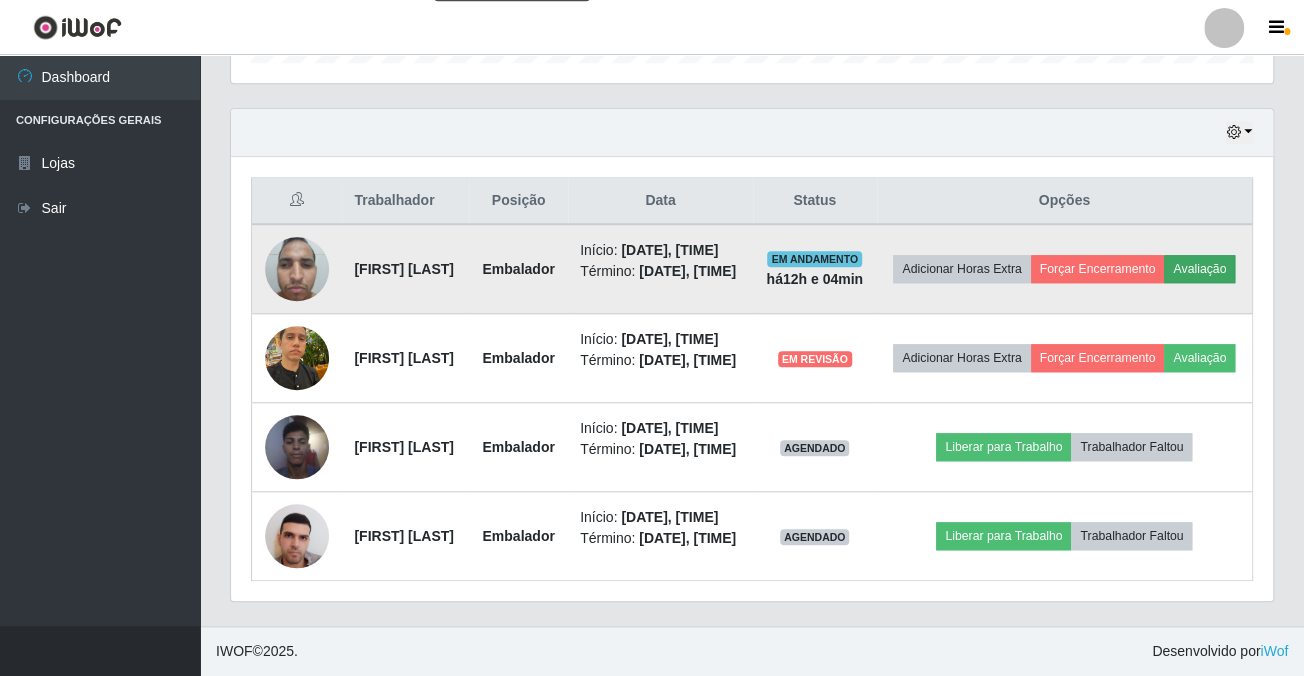 scroll, scrollTop: 999585, scrollLeft: 998967, axis: both 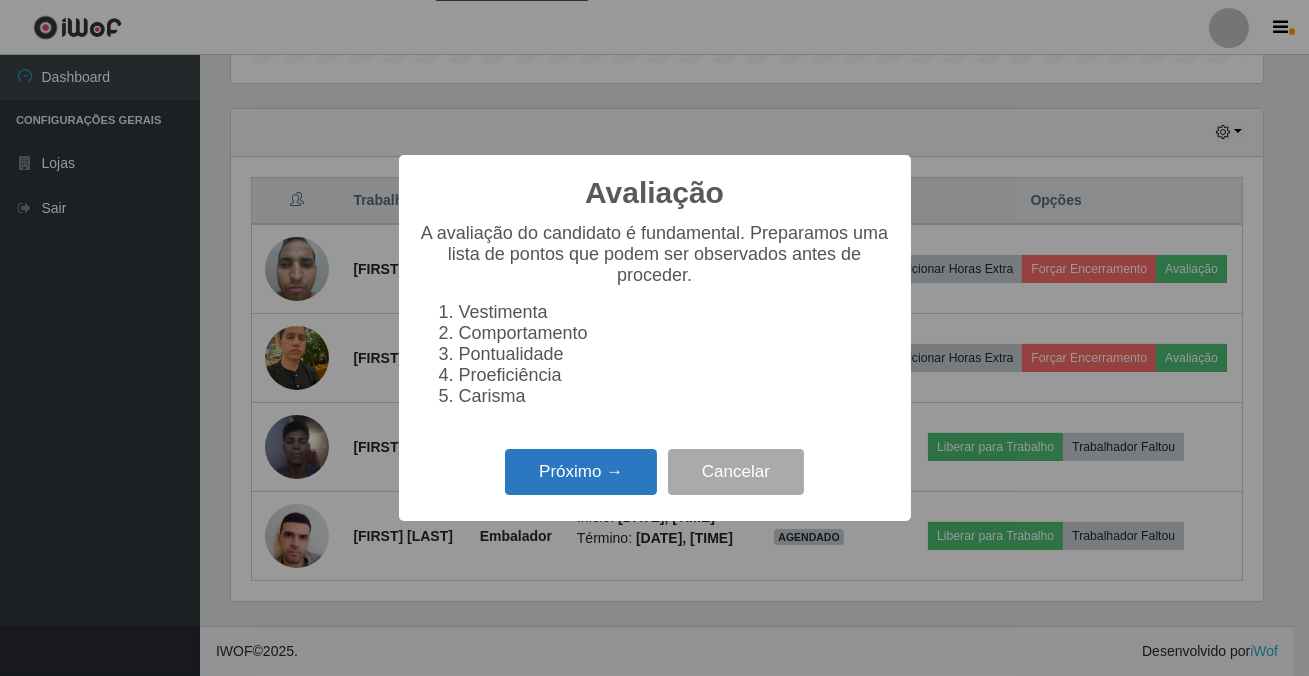 click on "Próximo →" at bounding box center [581, 472] 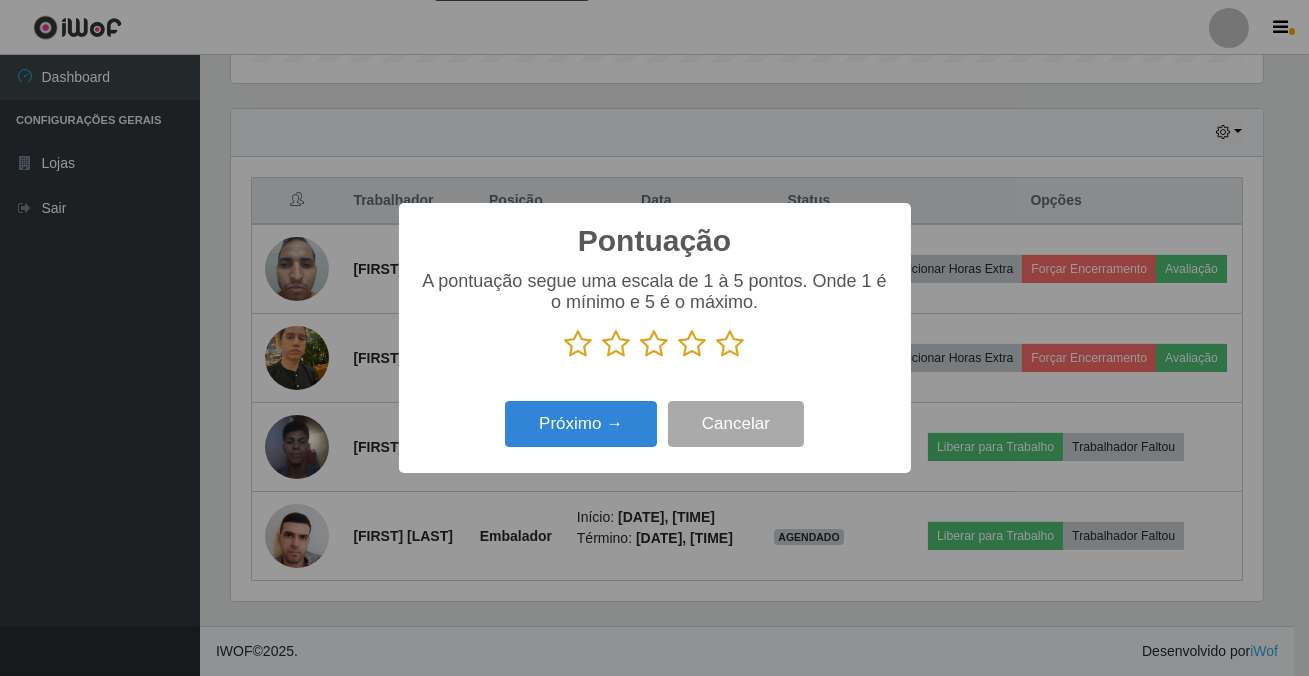 click at bounding box center [731, 344] 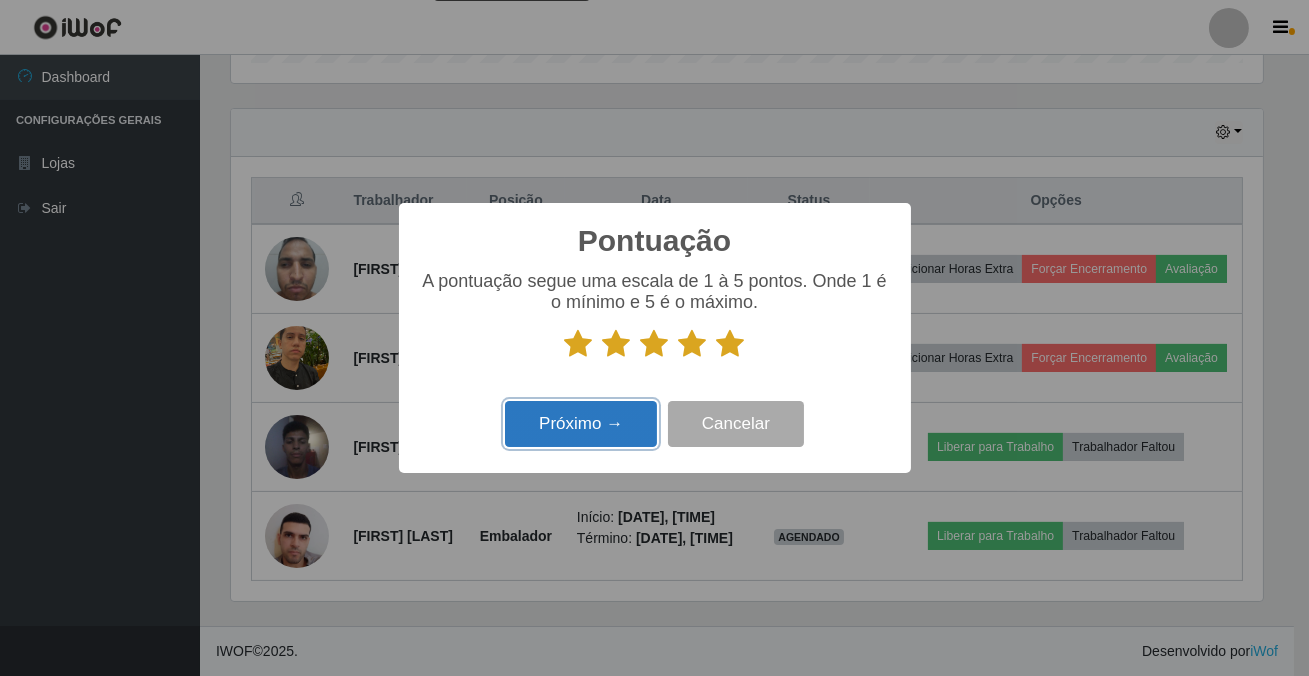 click on "Próximo →" at bounding box center [581, 424] 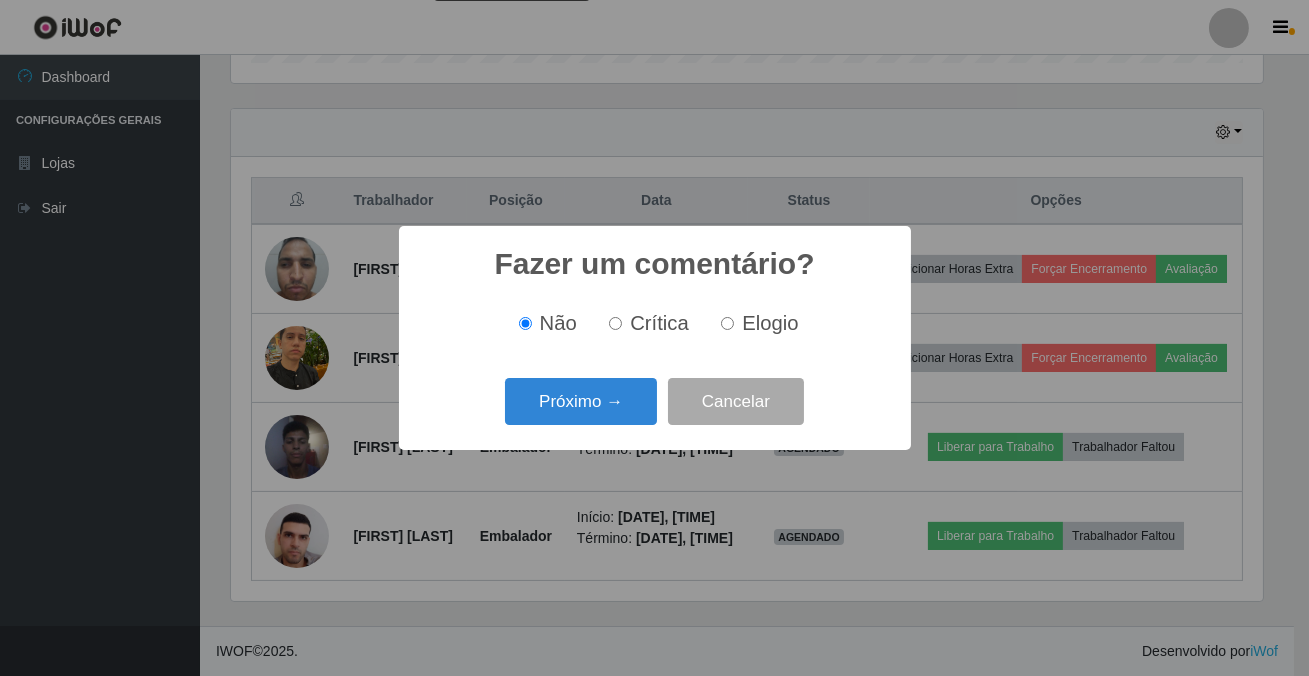 click on "Próximo →" at bounding box center (581, 401) 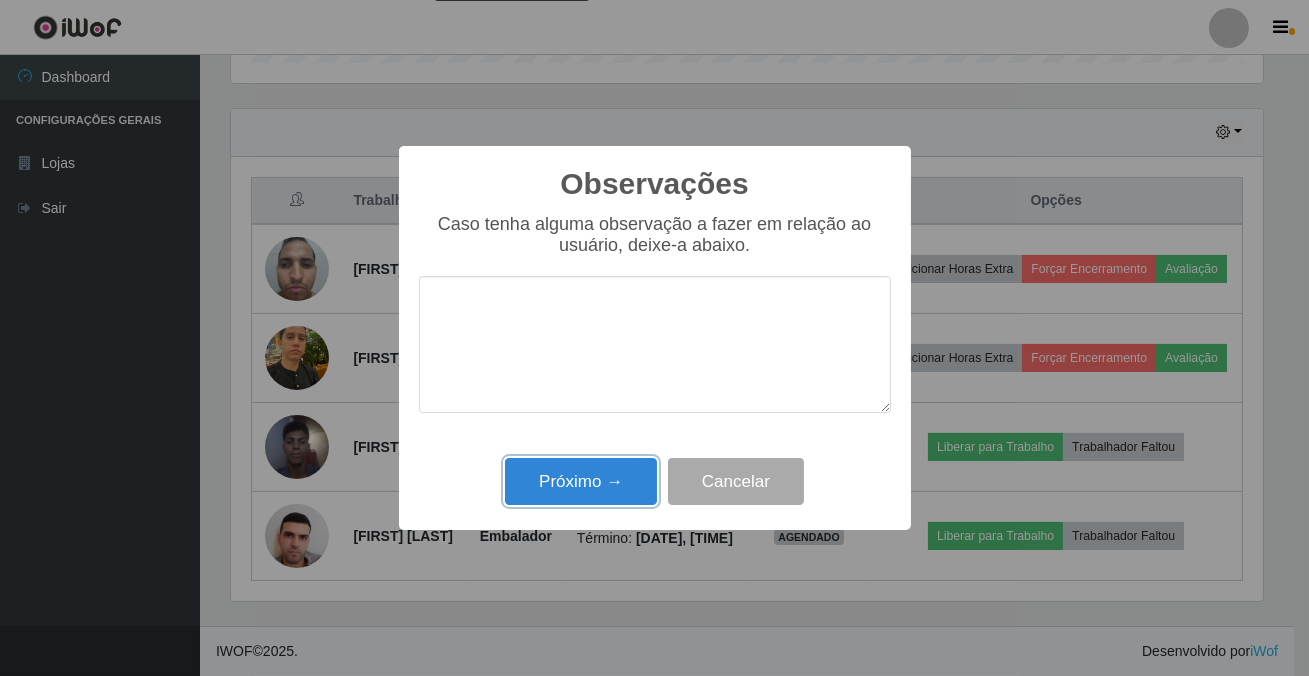 drag, startPoint x: 642, startPoint y: 479, endPoint x: 718, endPoint y: 372, distance: 131.24405 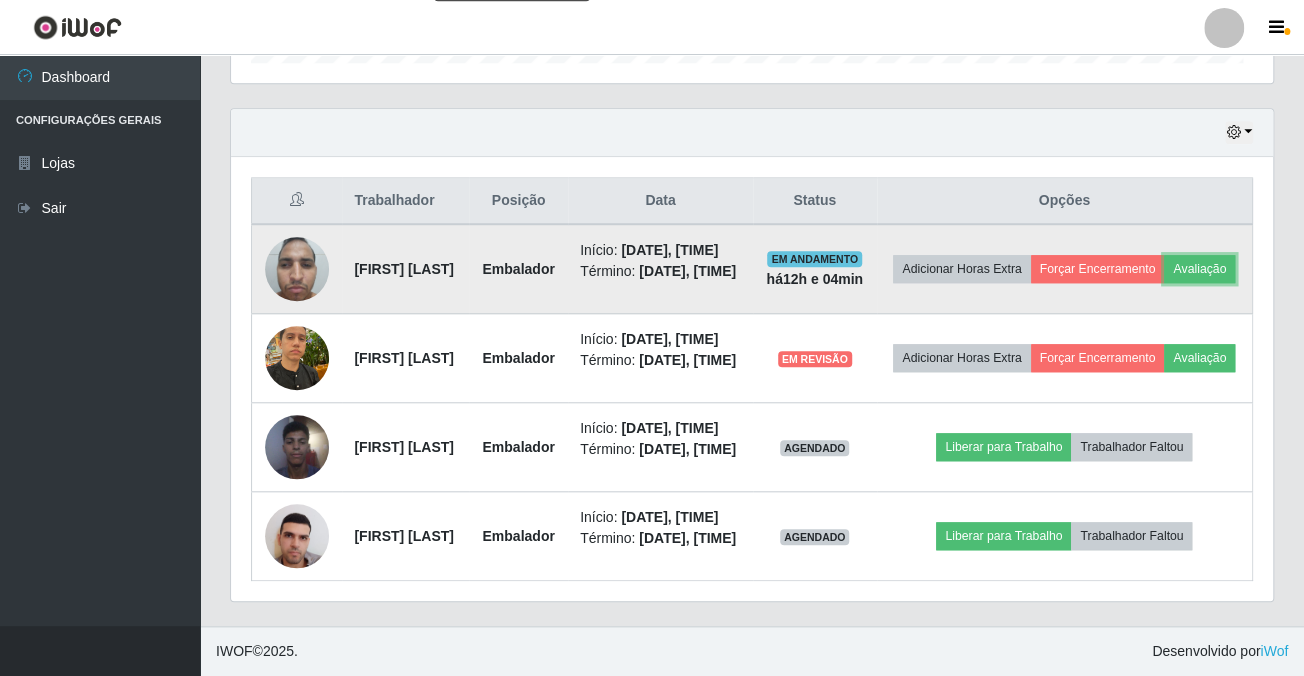 scroll, scrollTop: 999585, scrollLeft: 998958, axis: both 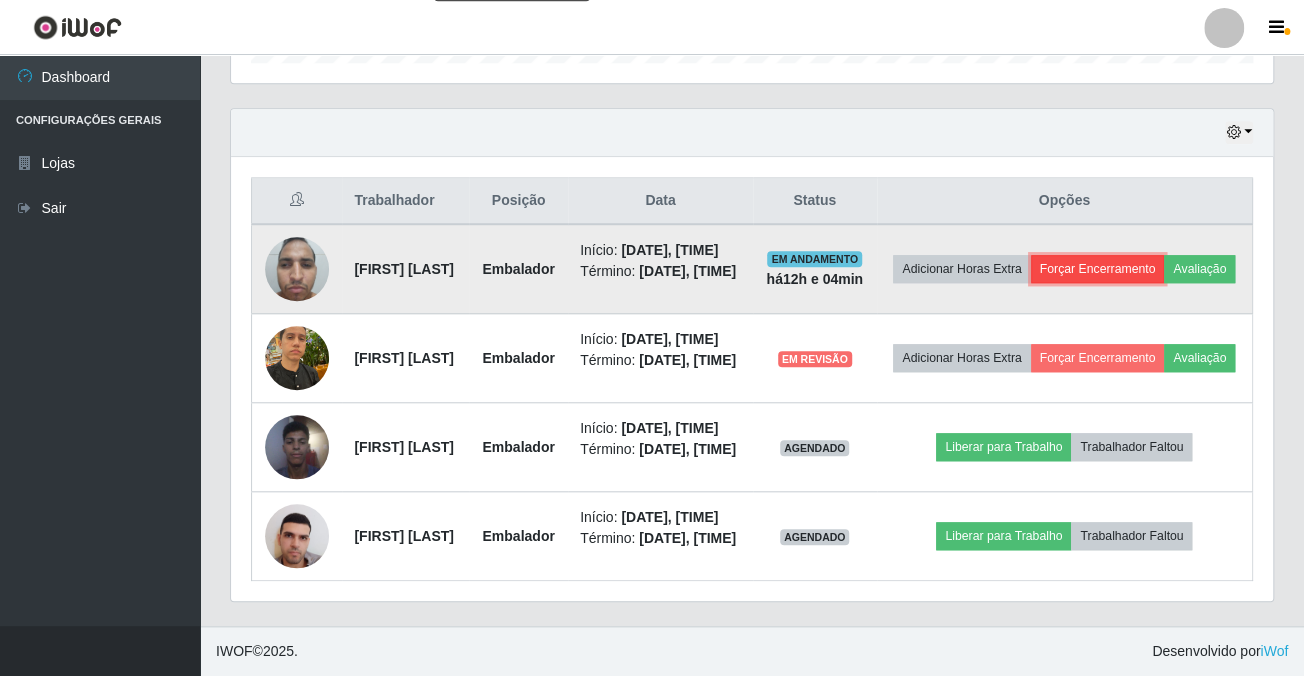 click on "Forçar Encerramento" at bounding box center (1098, 269) 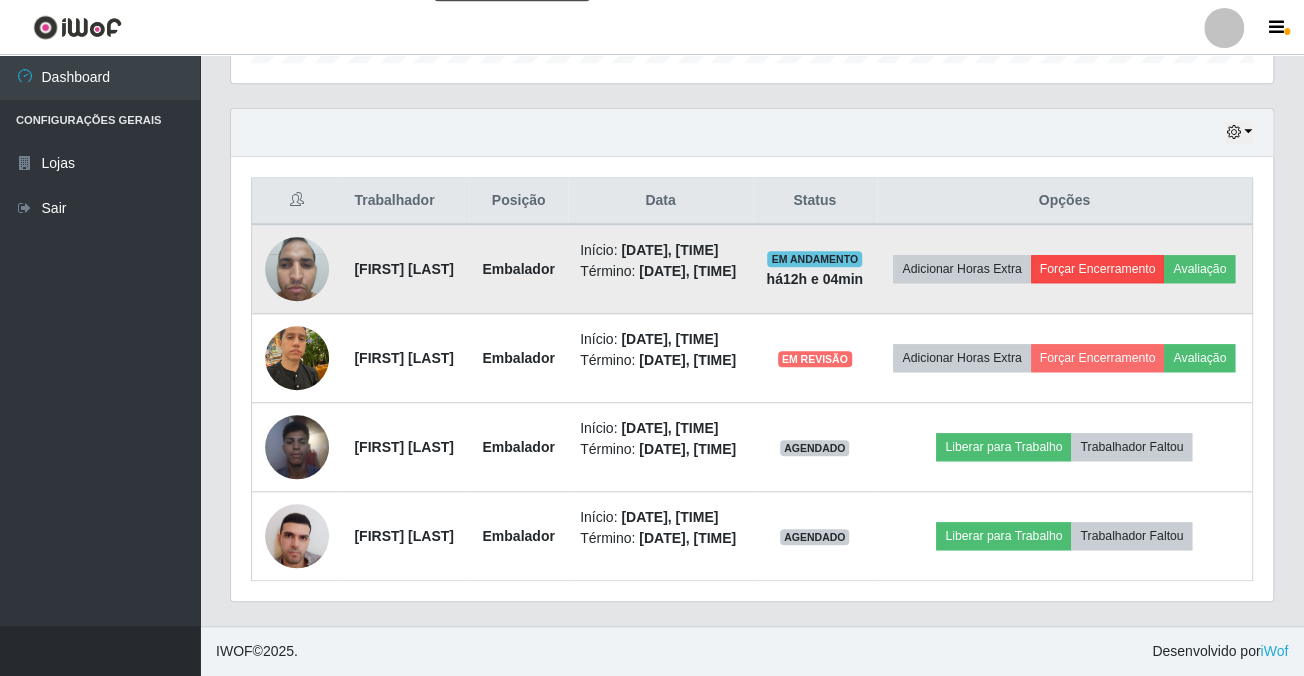 scroll, scrollTop: 999585, scrollLeft: 998967, axis: both 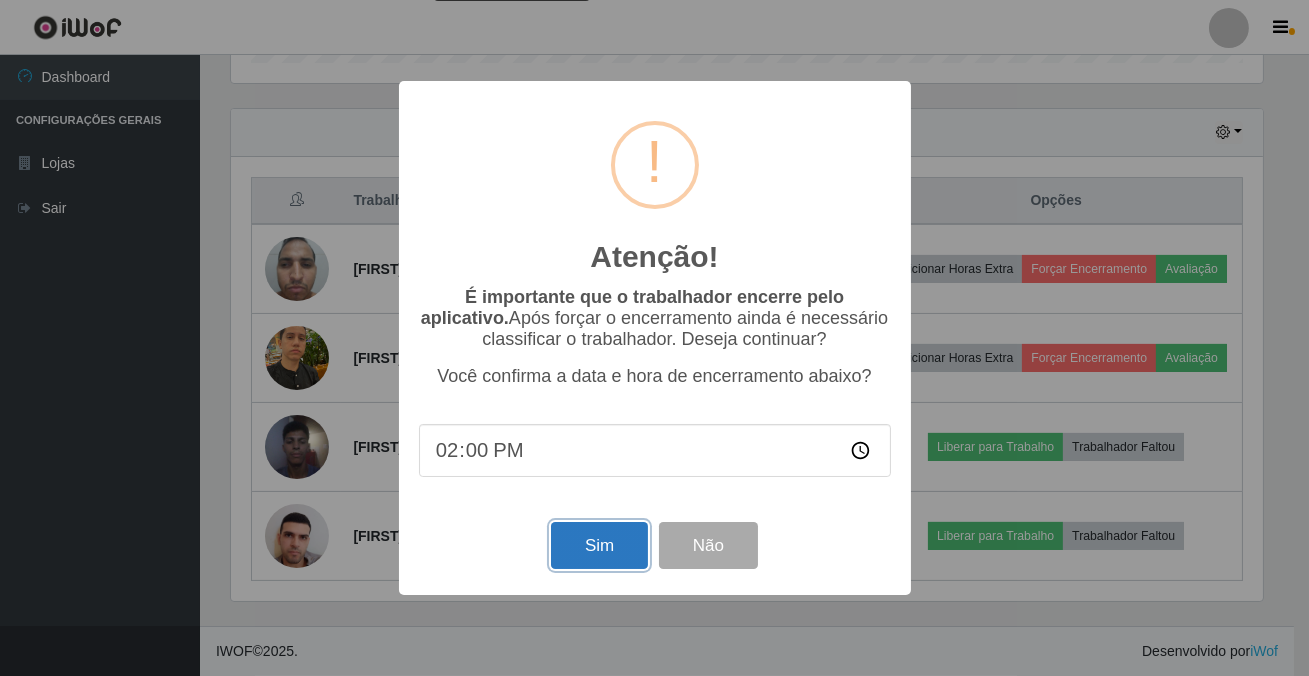 click on "Sim" at bounding box center (599, 545) 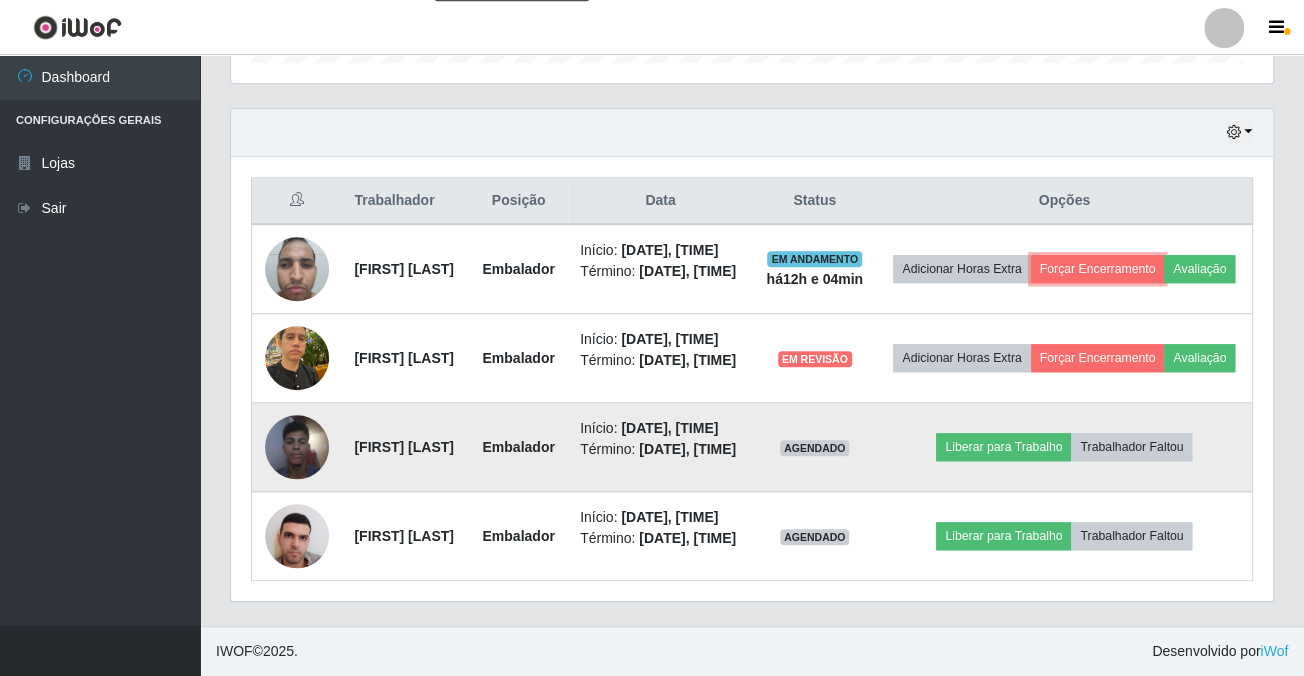 scroll, scrollTop: 999585, scrollLeft: 998958, axis: both 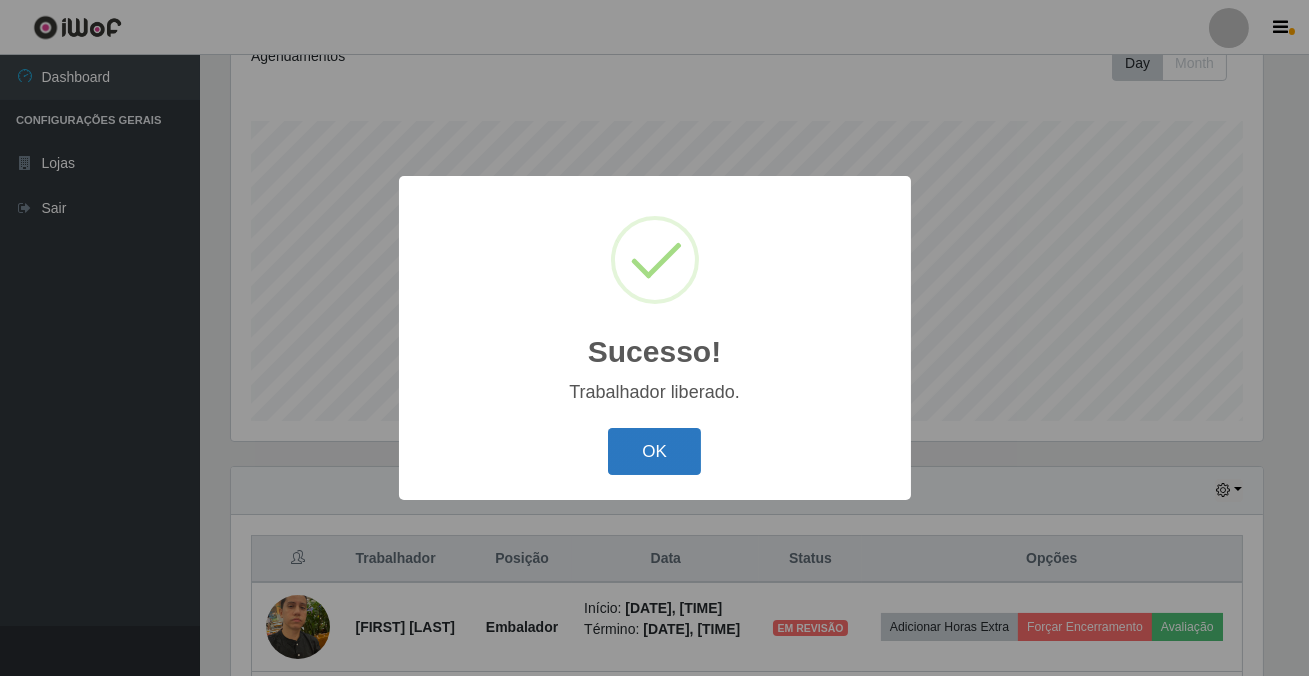 click on "OK" at bounding box center [654, 451] 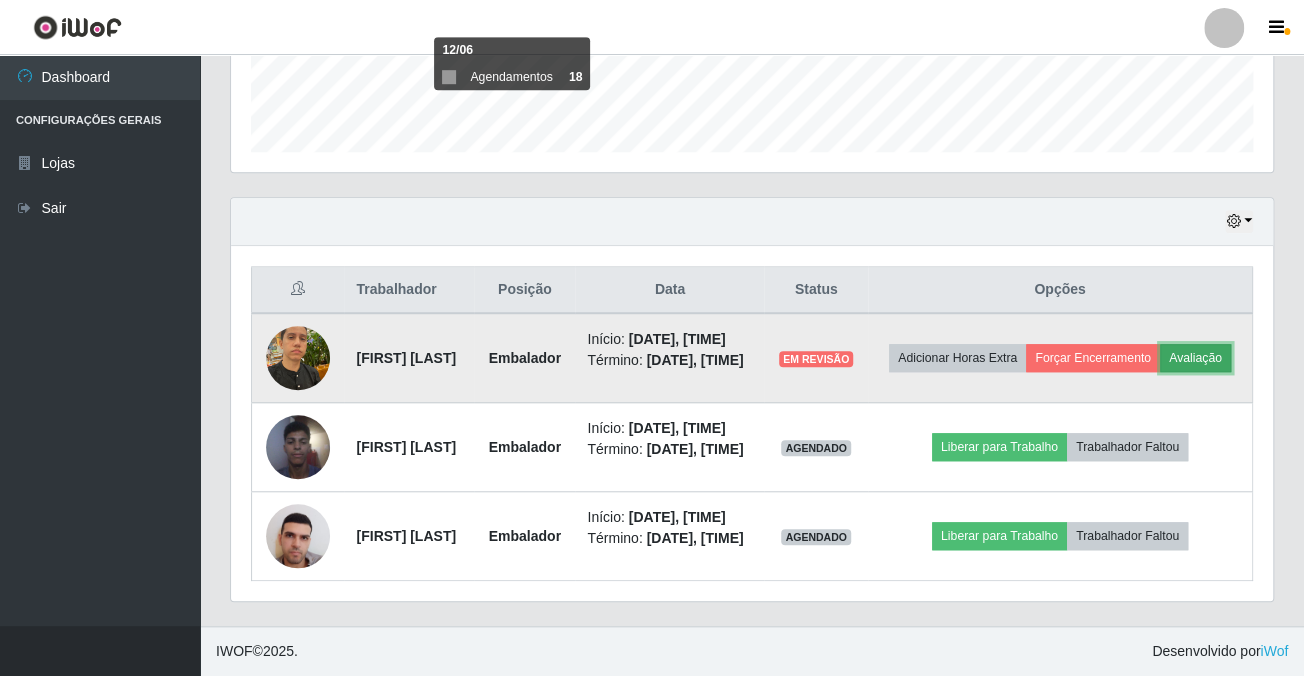 click on "Avaliação" at bounding box center [1195, 358] 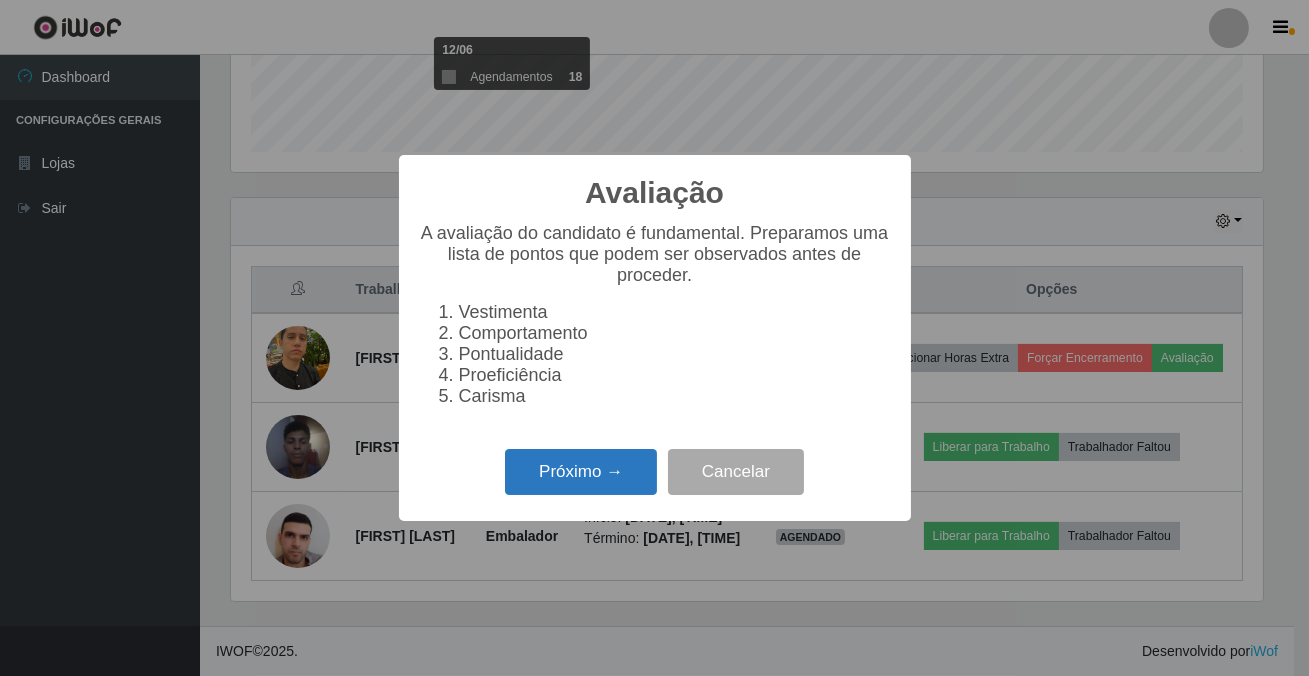 click on "Próximo →" at bounding box center [581, 472] 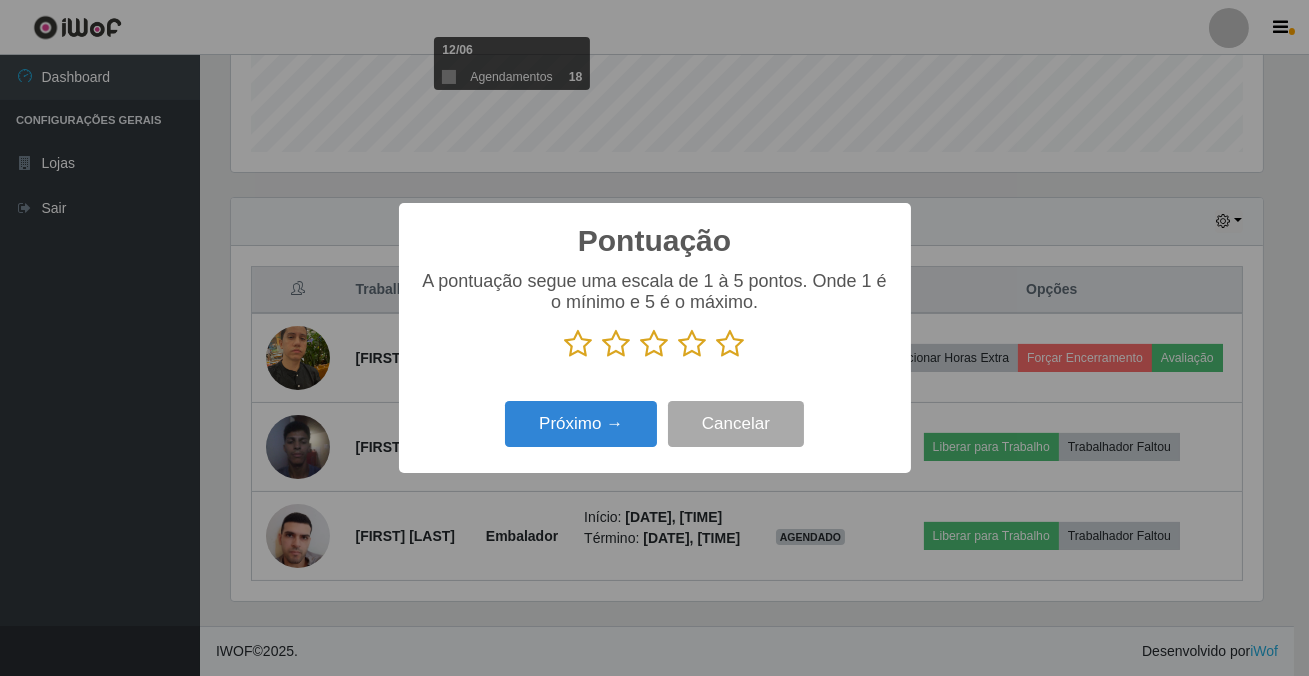 drag, startPoint x: 727, startPoint y: 351, endPoint x: 682, endPoint y: 378, distance: 52.478565 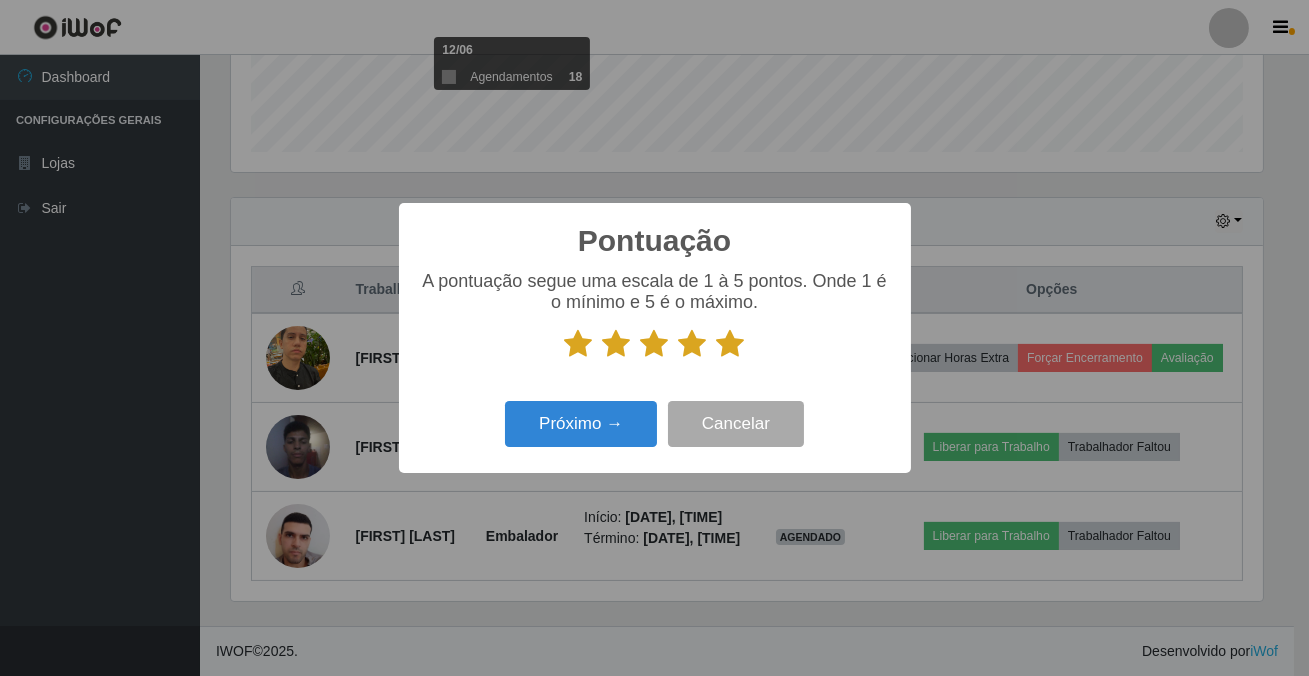 click on "A pontuação segue uma escala de 1 à 5 pontos.
Onde 1 é o mínimo e 5 é o máximo." at bounding box center [655, 323] 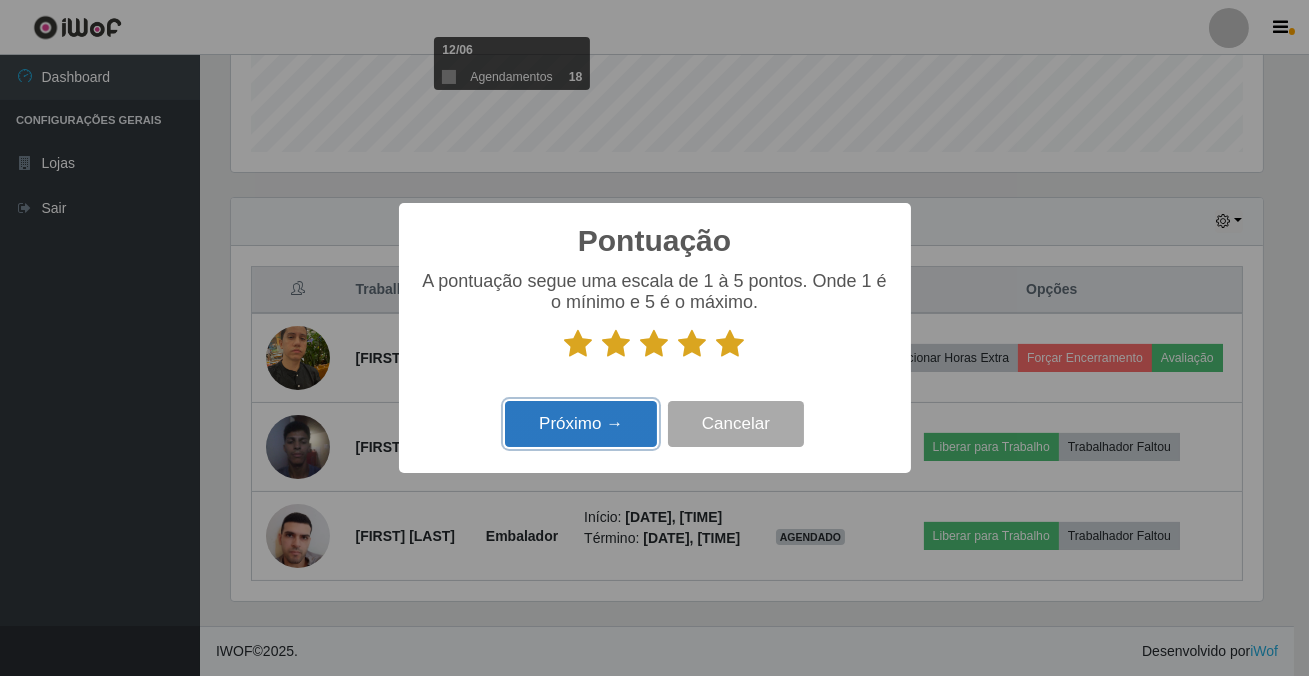 click on "Próximo →" at bounding box center [581, 424] 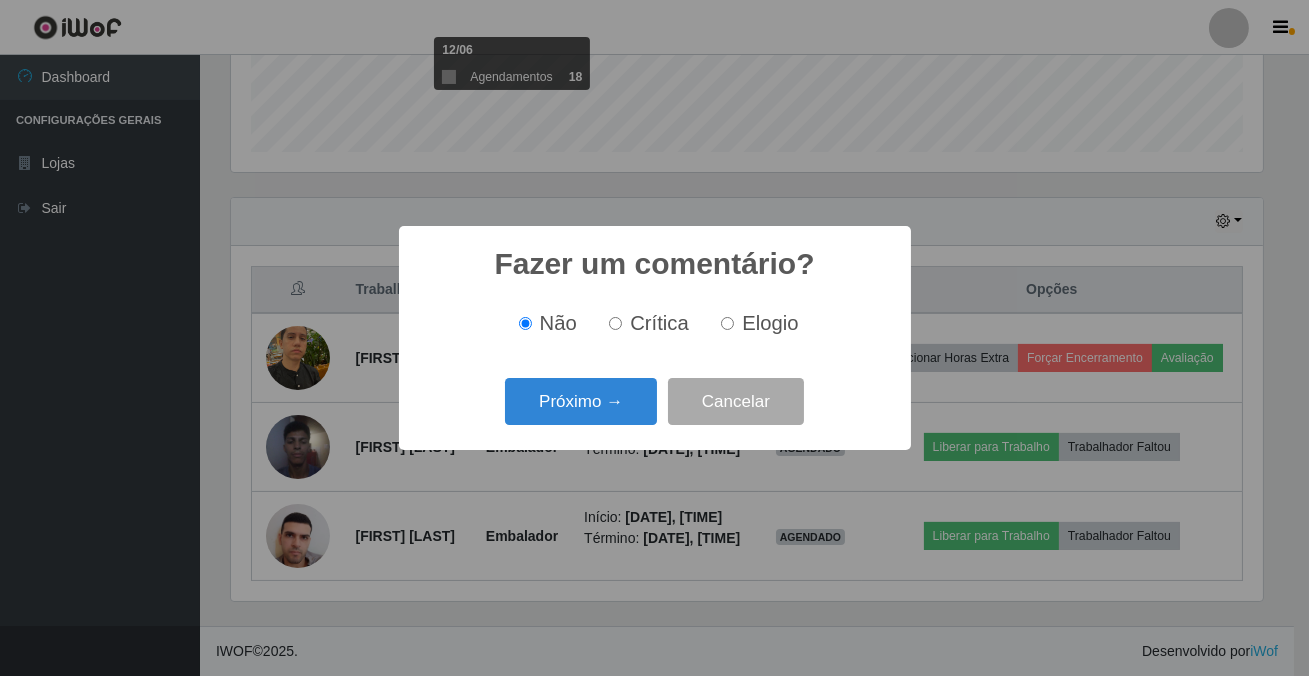 click on "Próximo →" at bounding box center (581, 401) 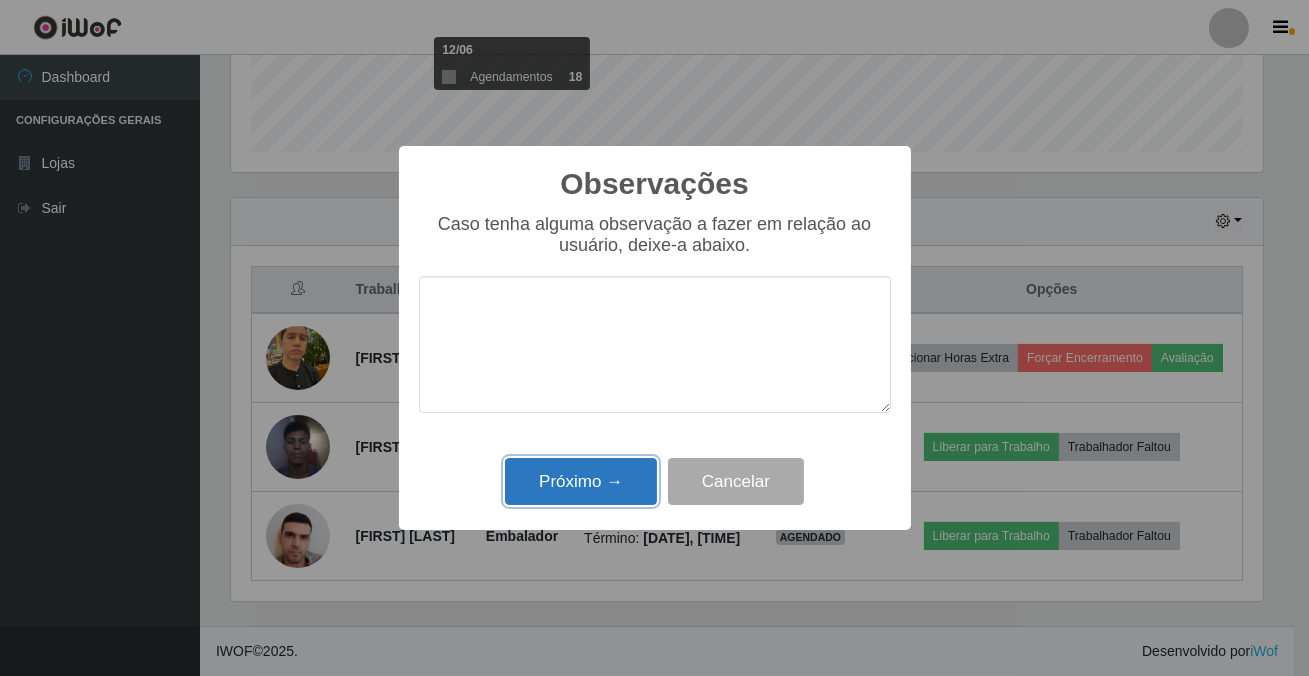 click on "Próximo →" at bounding box center (581, 481) 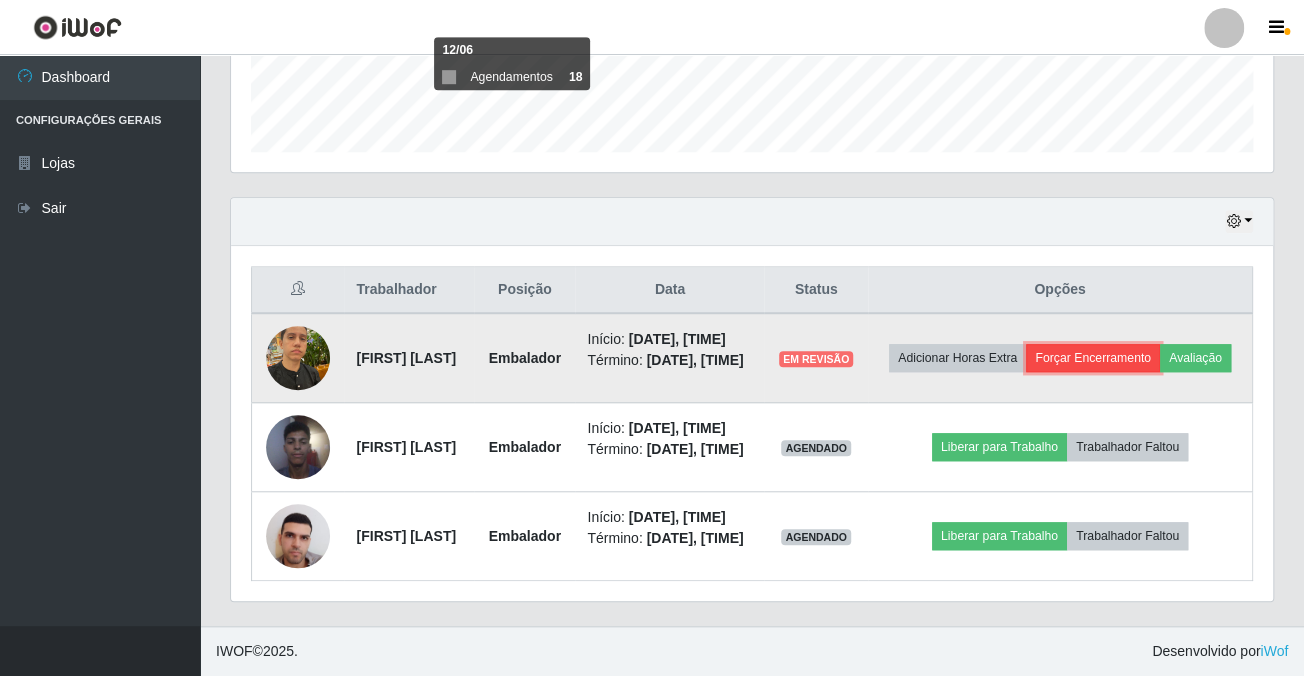 click on "Forçar Encerramento" at bounding box center (1093, 358) 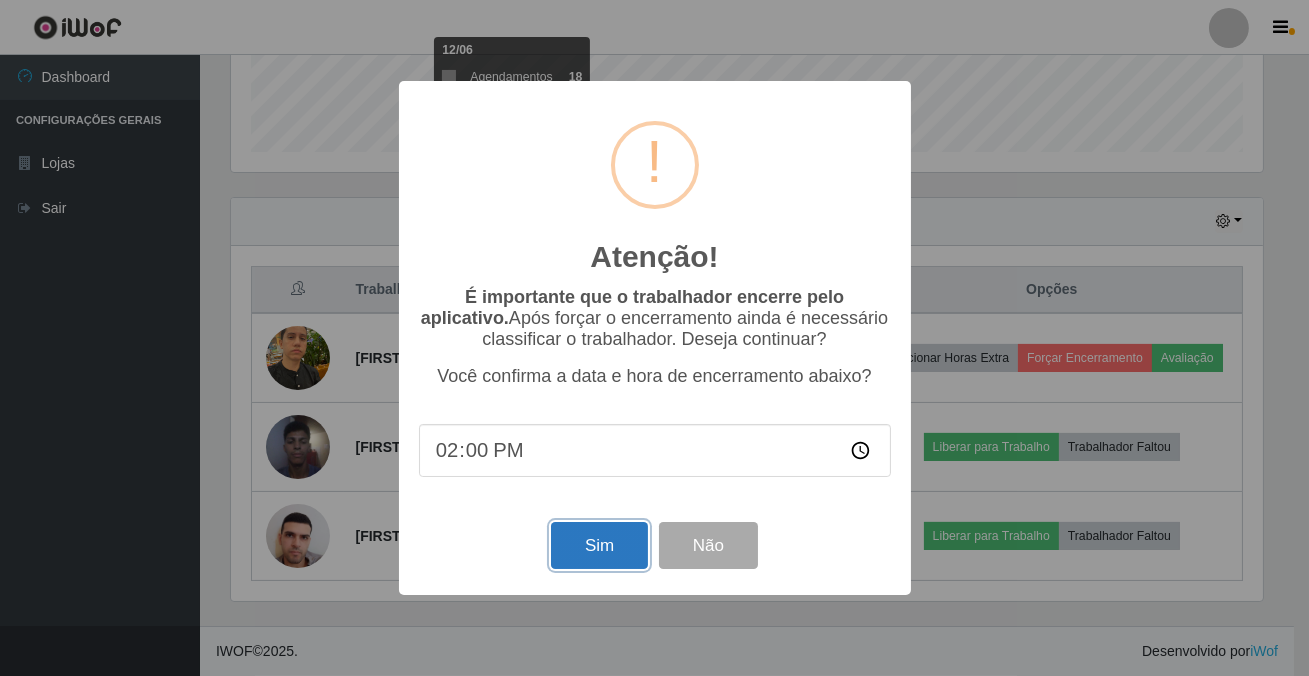 click on "Sim" at bounding box center [599, 545] 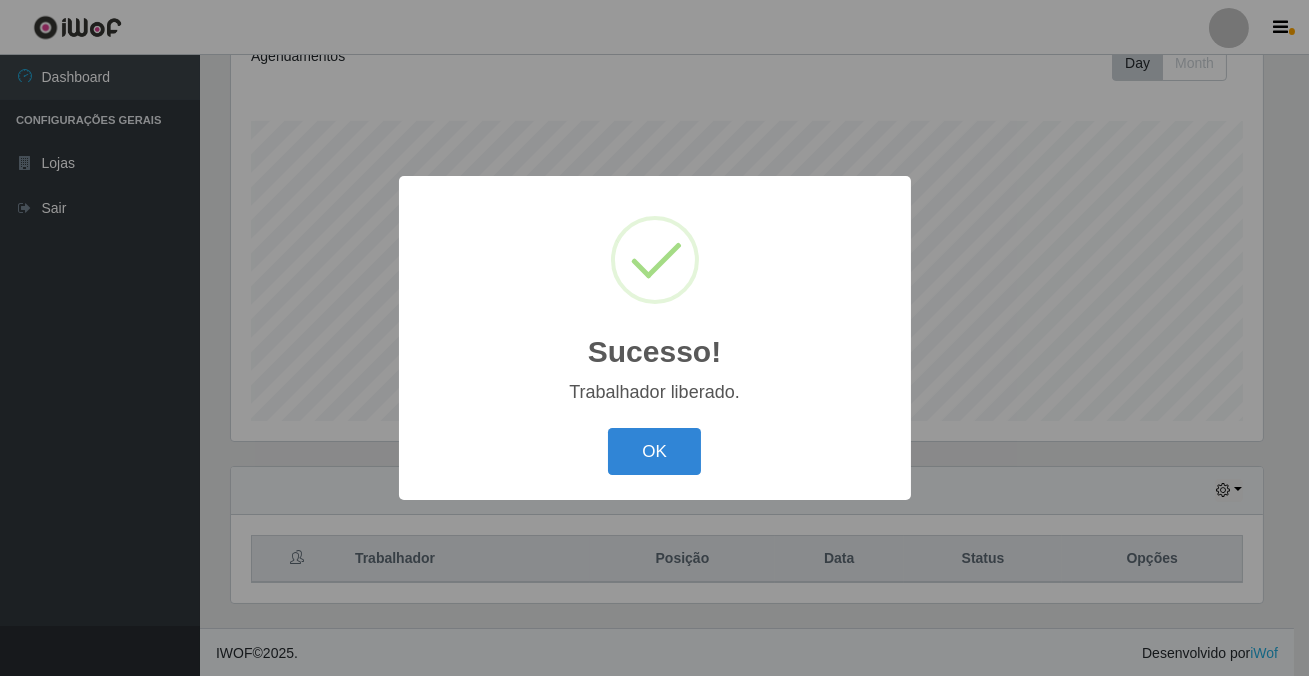 click on "Sucesso! × Trabalhador liberado. OK Cancel" at bounding box center (654, 338) 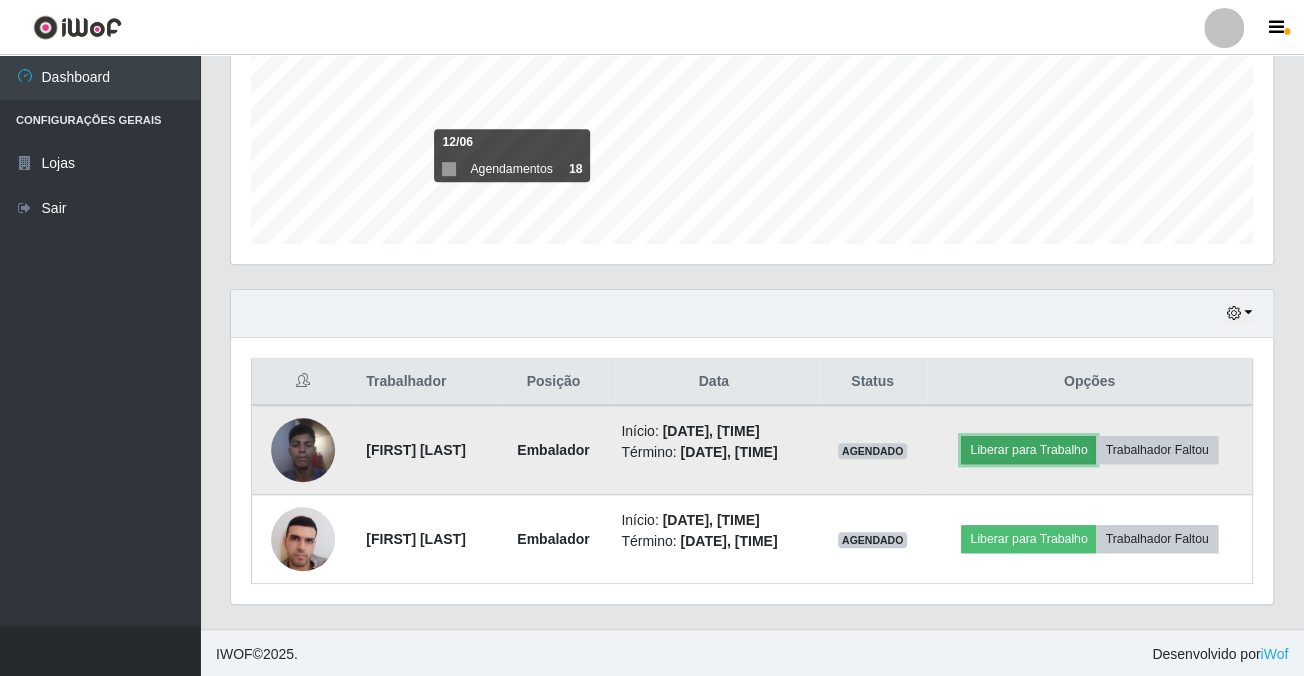 click on "Liberar para Trabalho" at bounding box center [1028, 450] 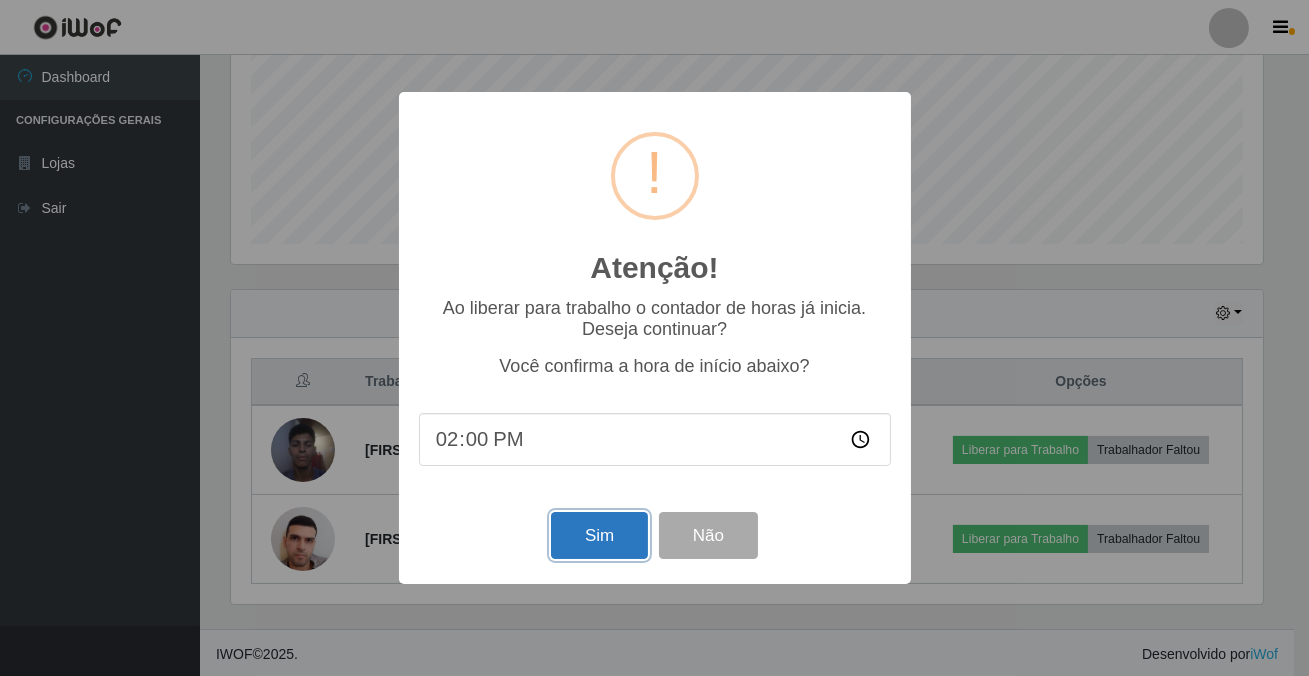 click on "Sim" at bounding box center (599, 535) 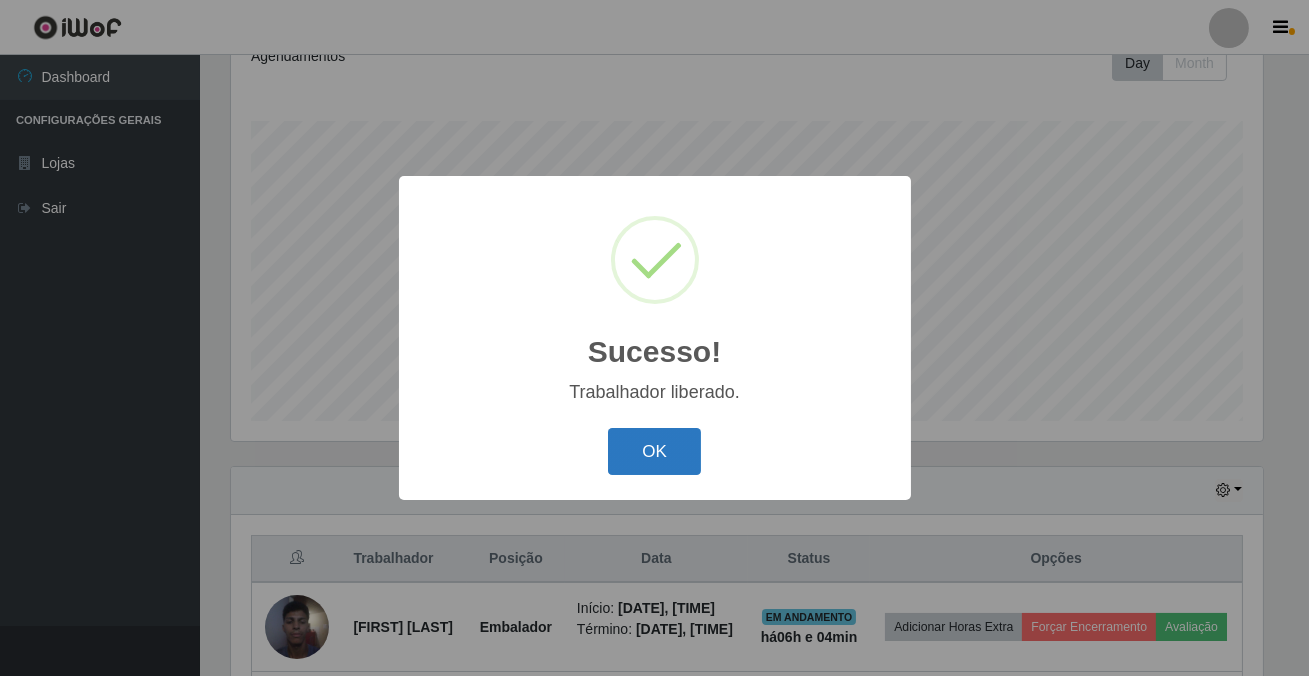 click on "OK" at bounding box center (654, 451) 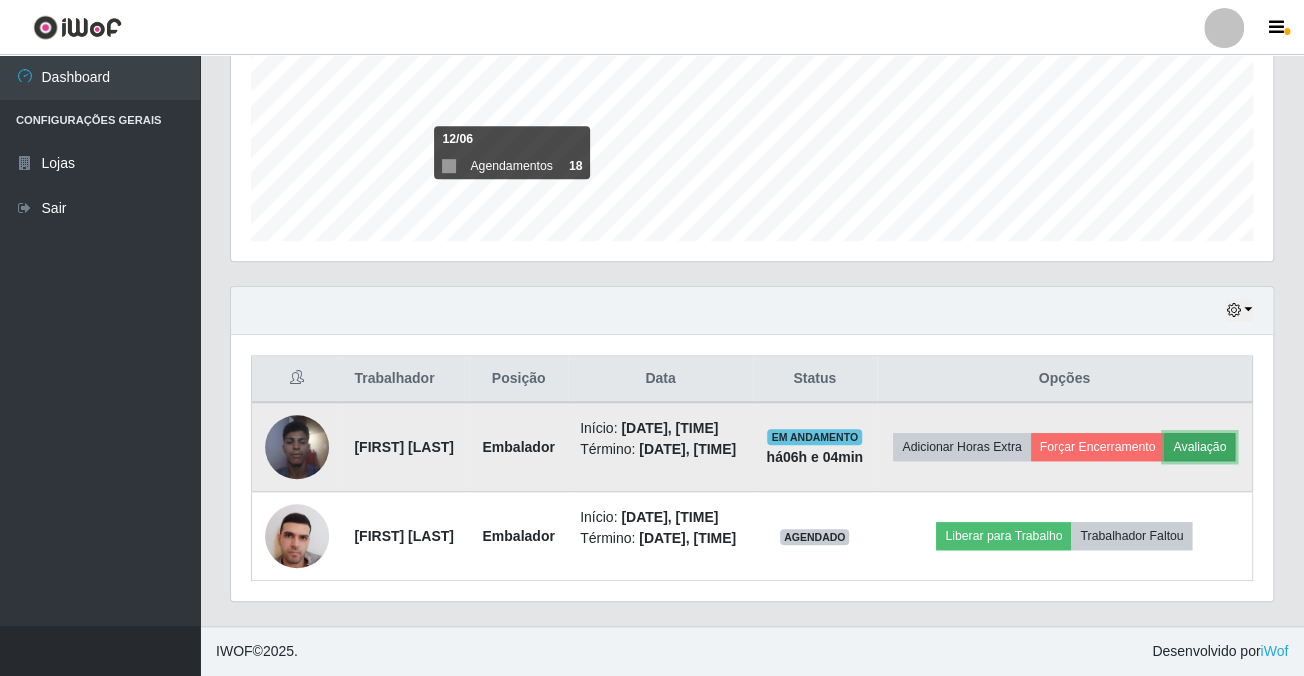 click on "Avaliação" at bounding box center (1199, 447) 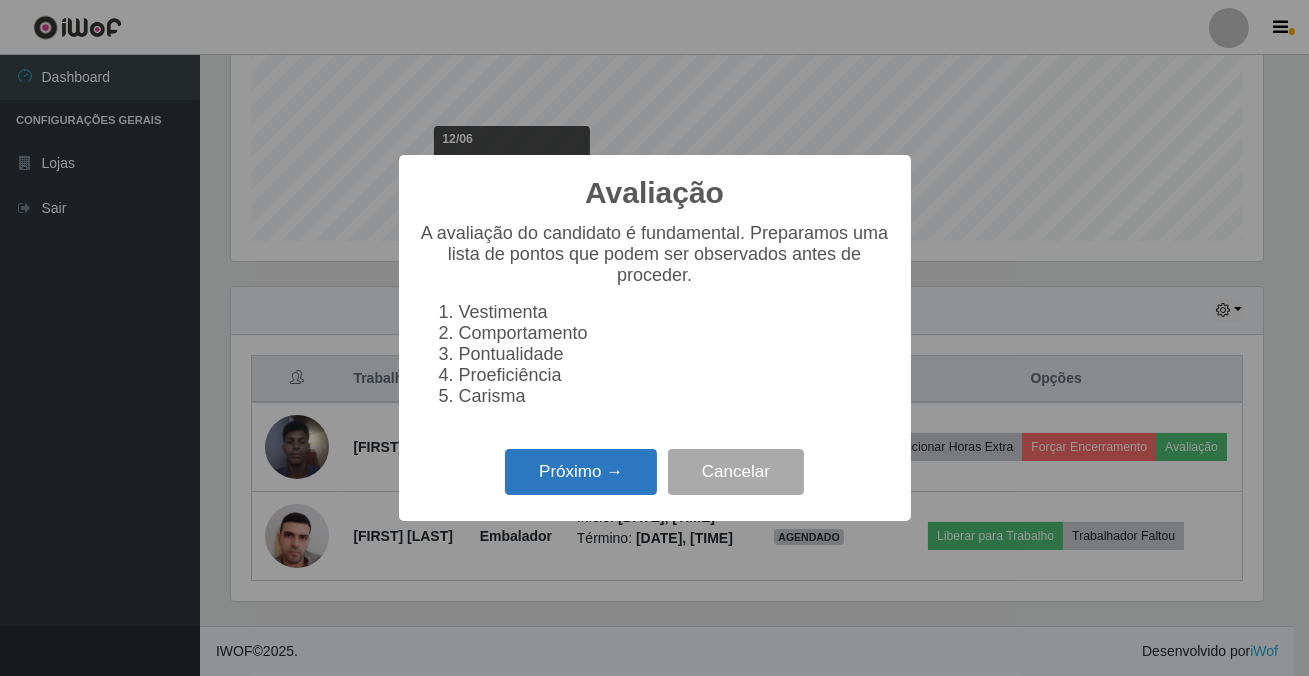 click on "Próximo →" at bounding box center [581, 472] 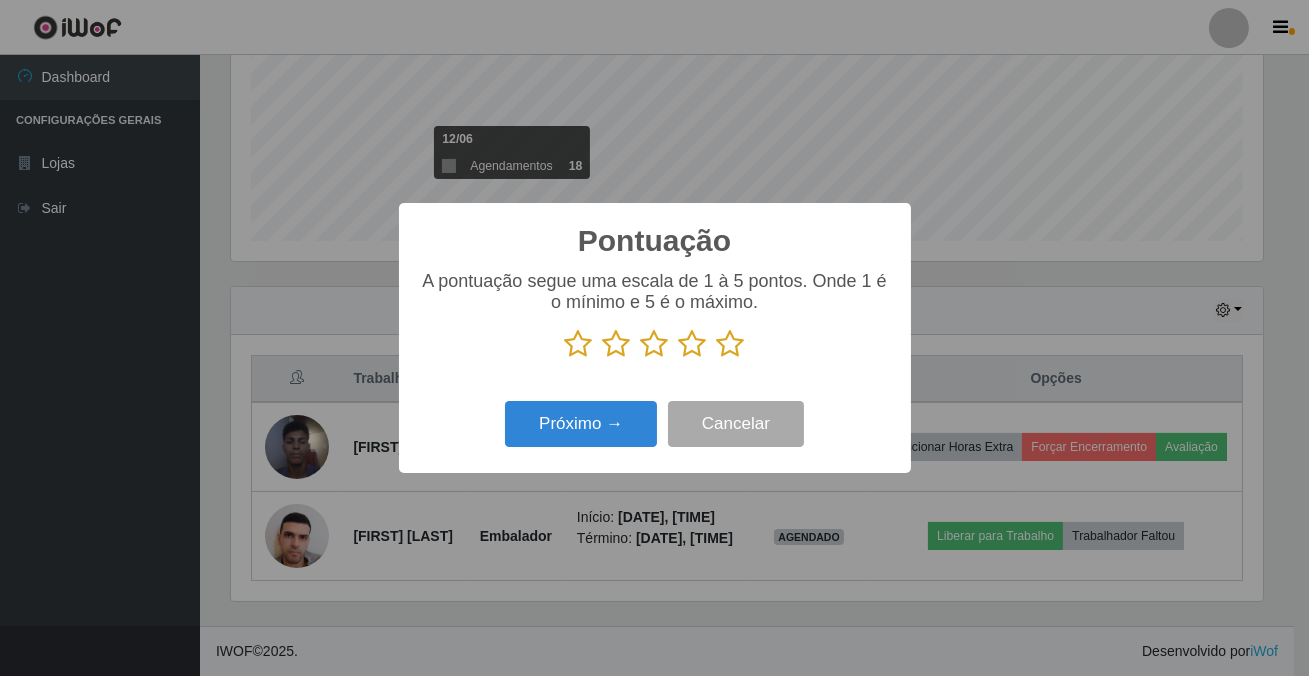 click at bounding box center [731, 344] 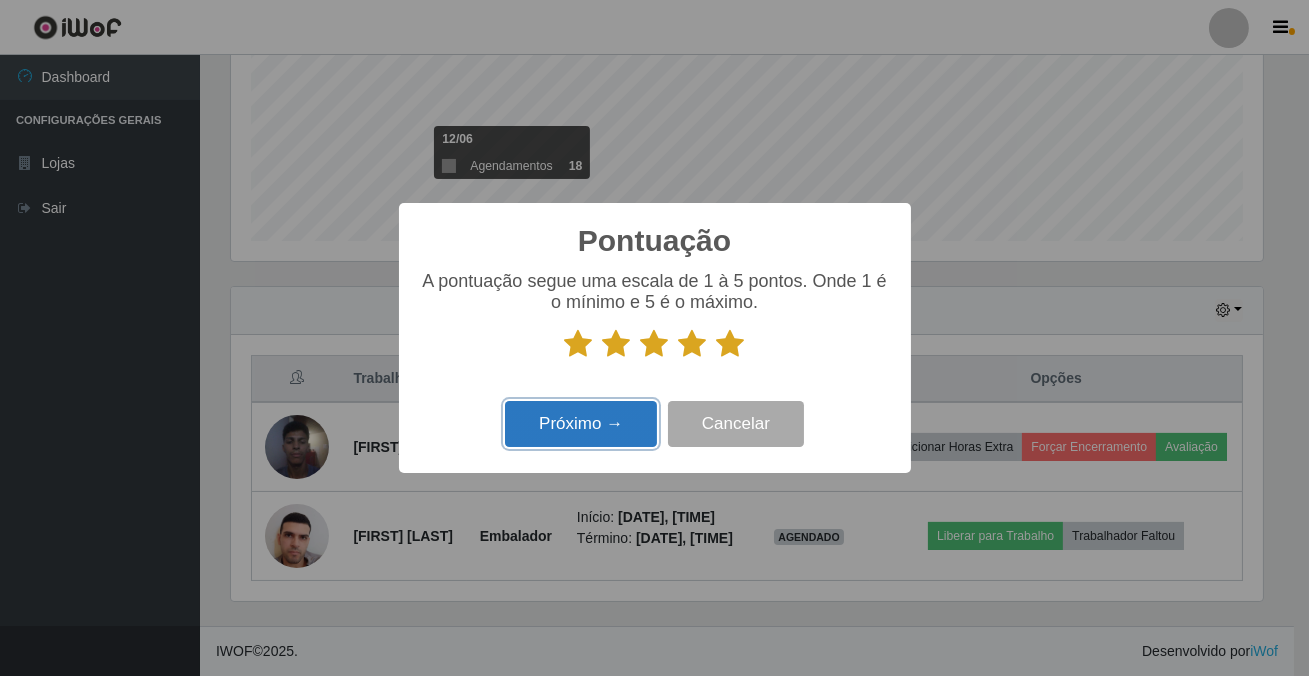 click on "Próximo →" at bounding box center [581, 424] 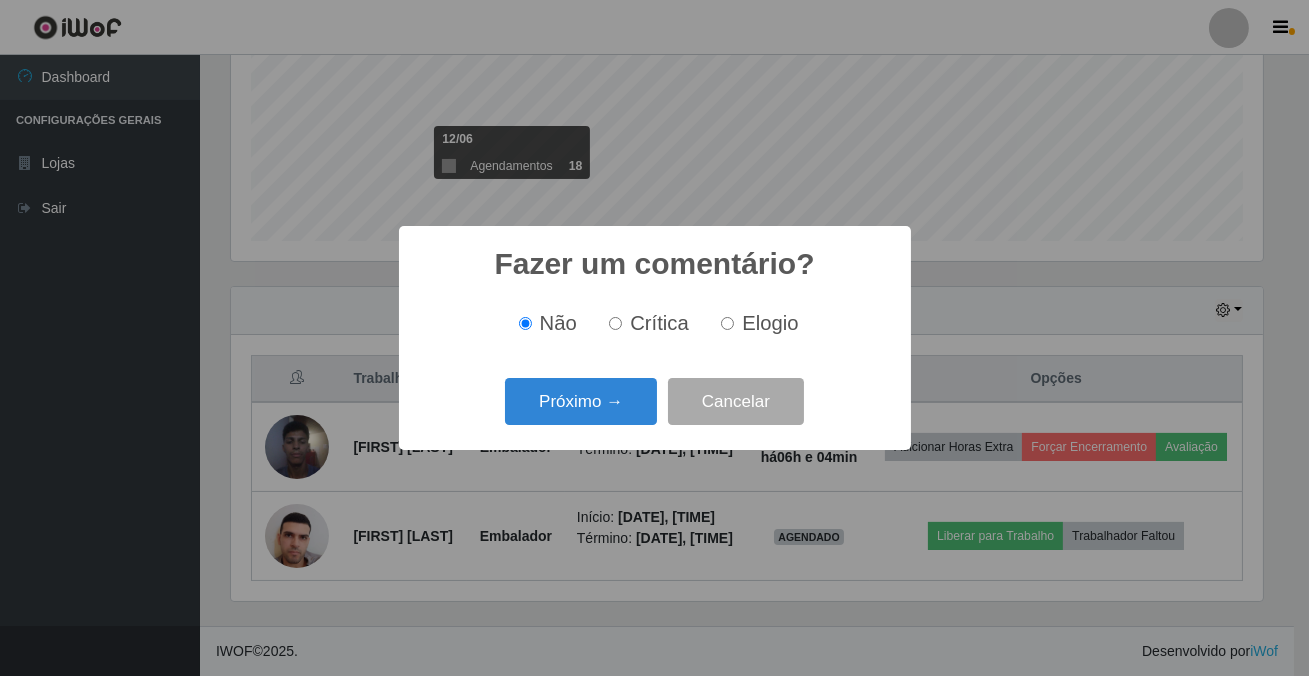 click on "Próximo →" at bounding box center [581, 401] 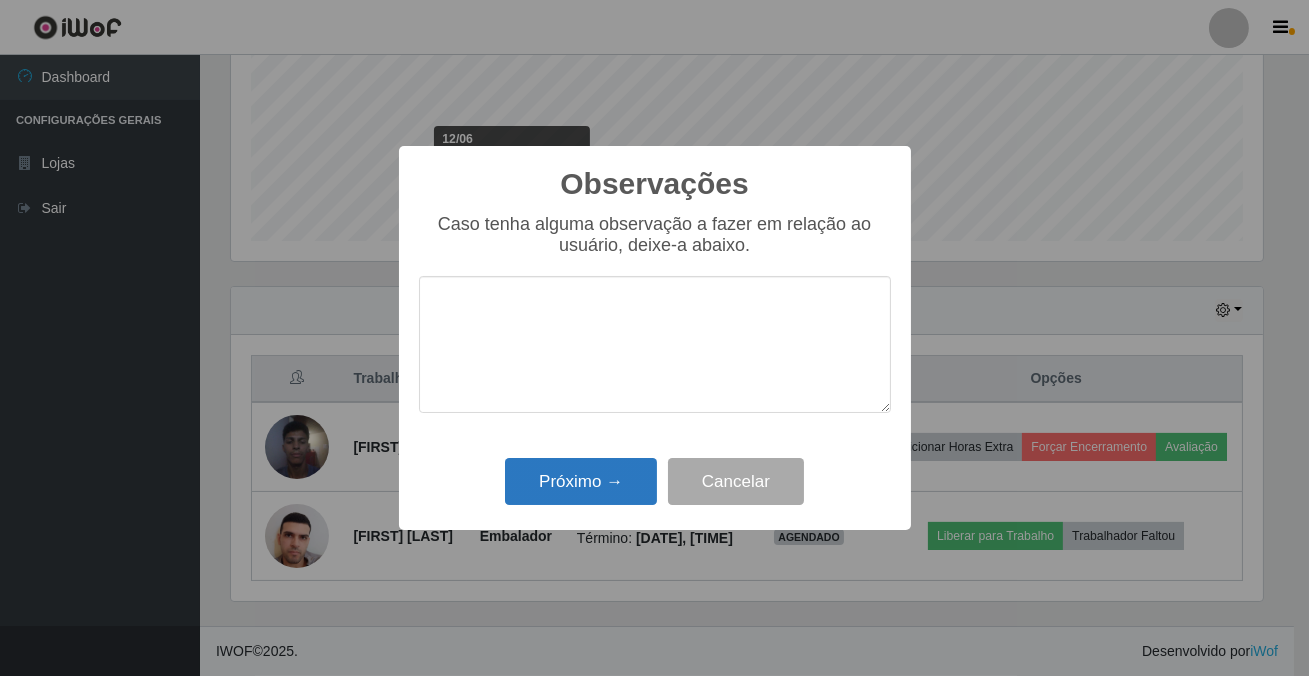 drag, startPoint x: 627, startPoint y: 516, endPoint x: 630, endPoint y: 506, distance: 10.440307 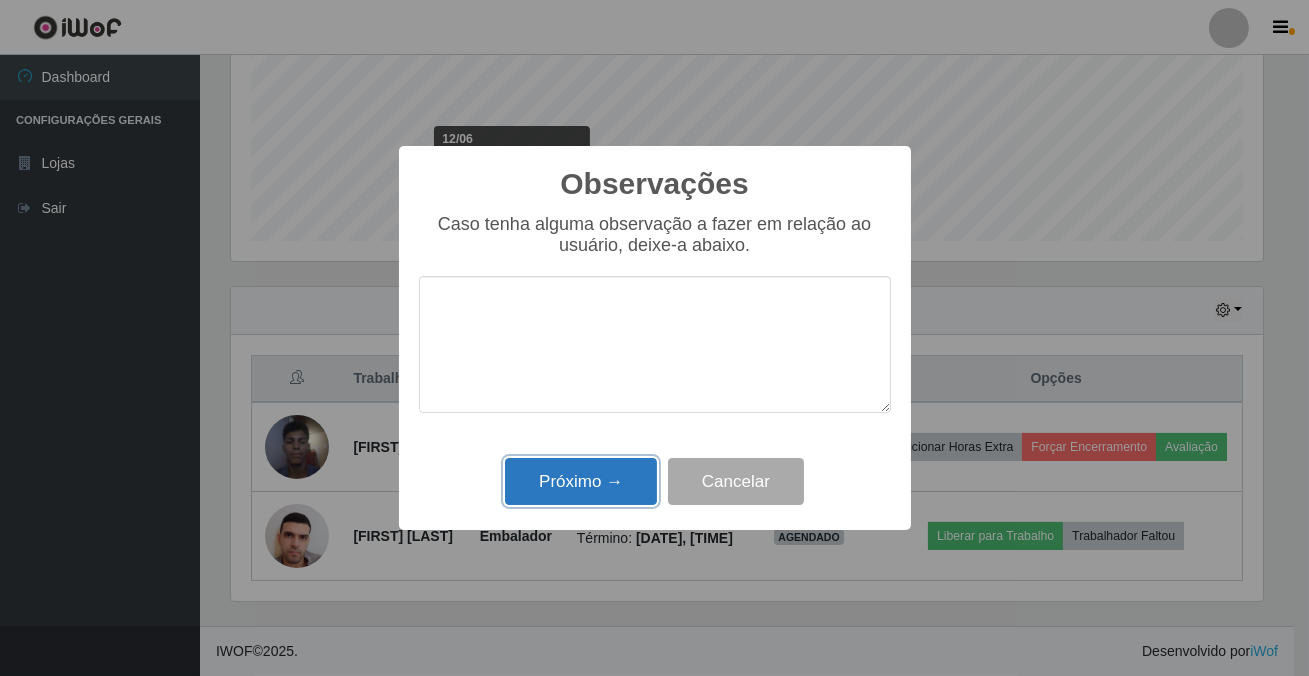 click on "Próximo →" at bounding box center [581, 481] 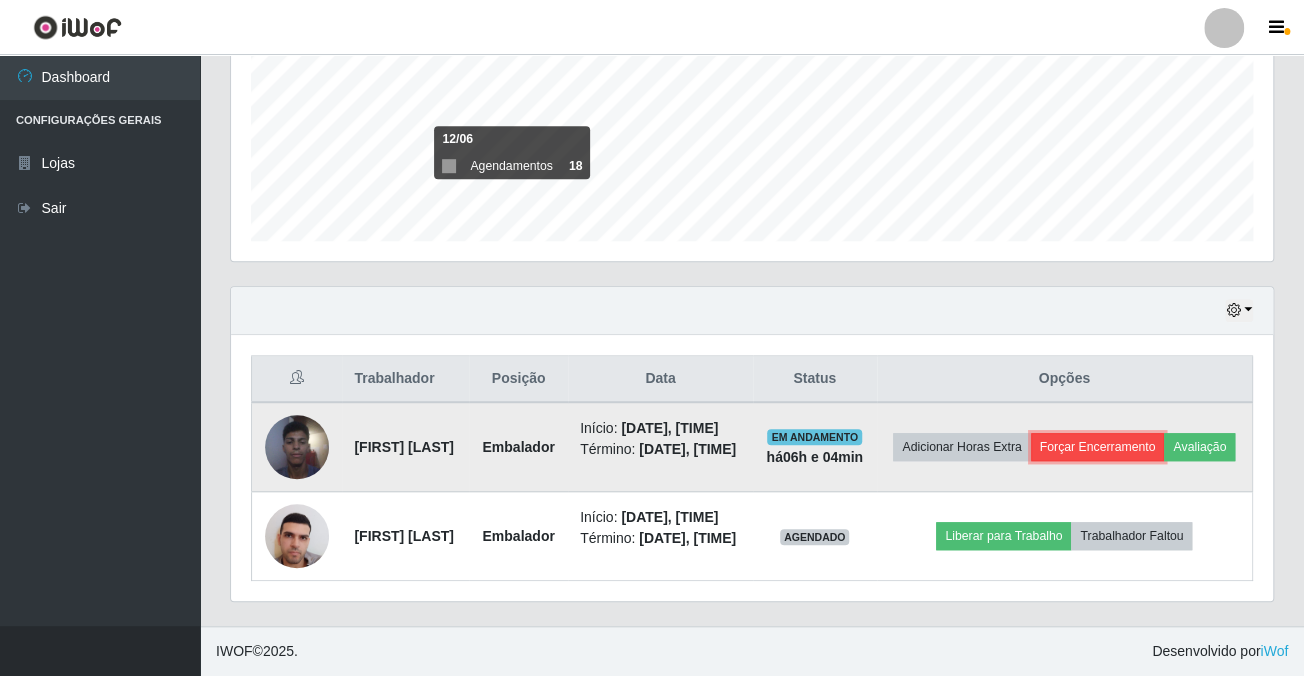 click on "Forçar Encerramento" at bounding box center (1098, 447) 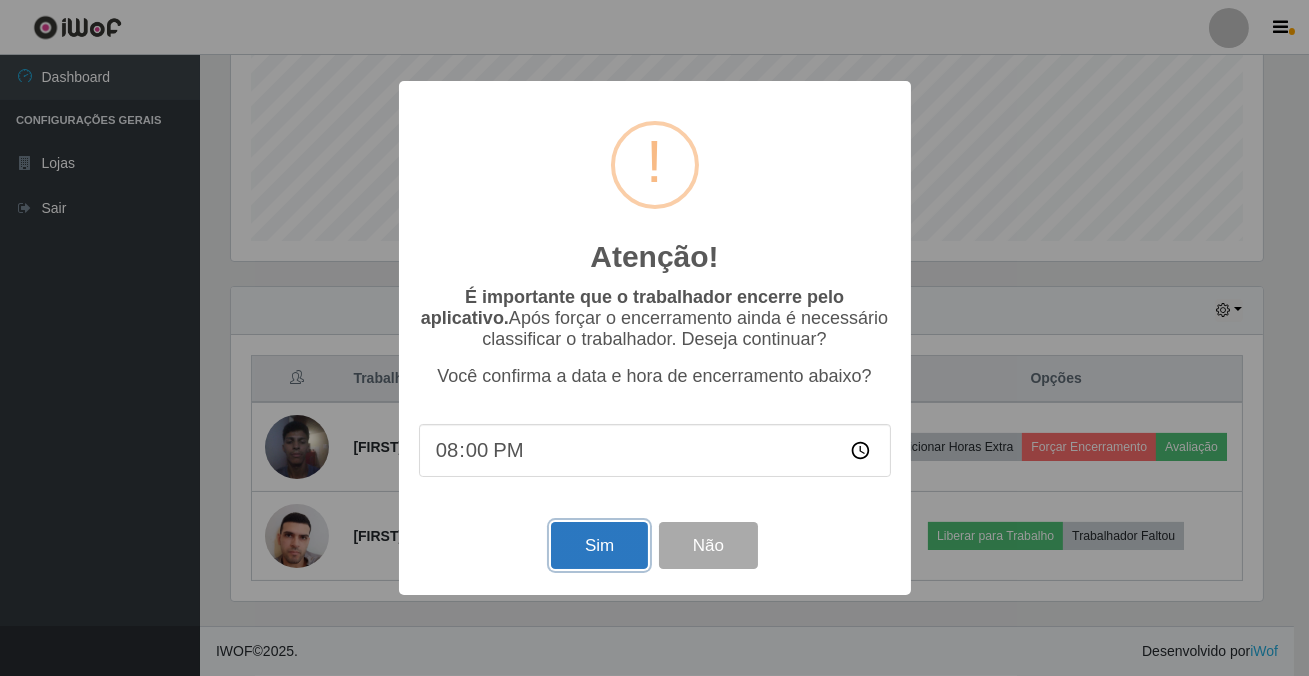 click on "Sim" at bounding box center (599, 545) 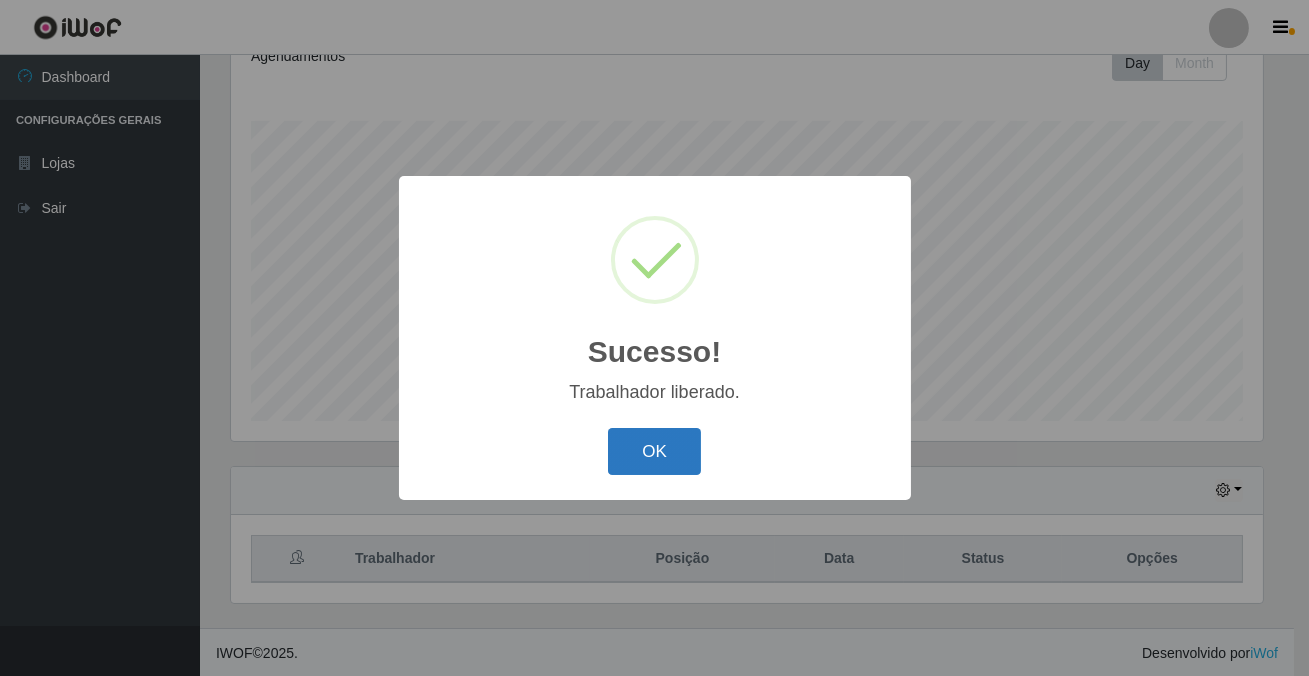 click on "OK" at bounding box center [654, 451] 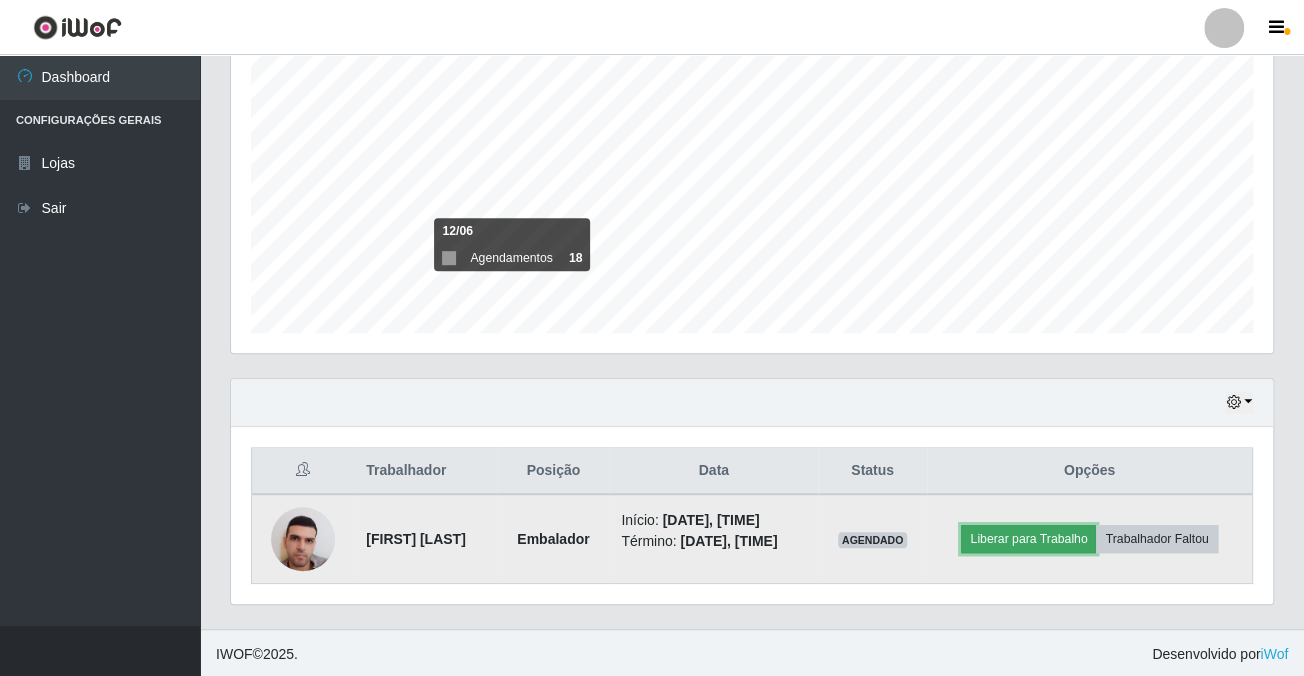 click on "Liberar para Trabalho" at bounding box center (1028, 539) 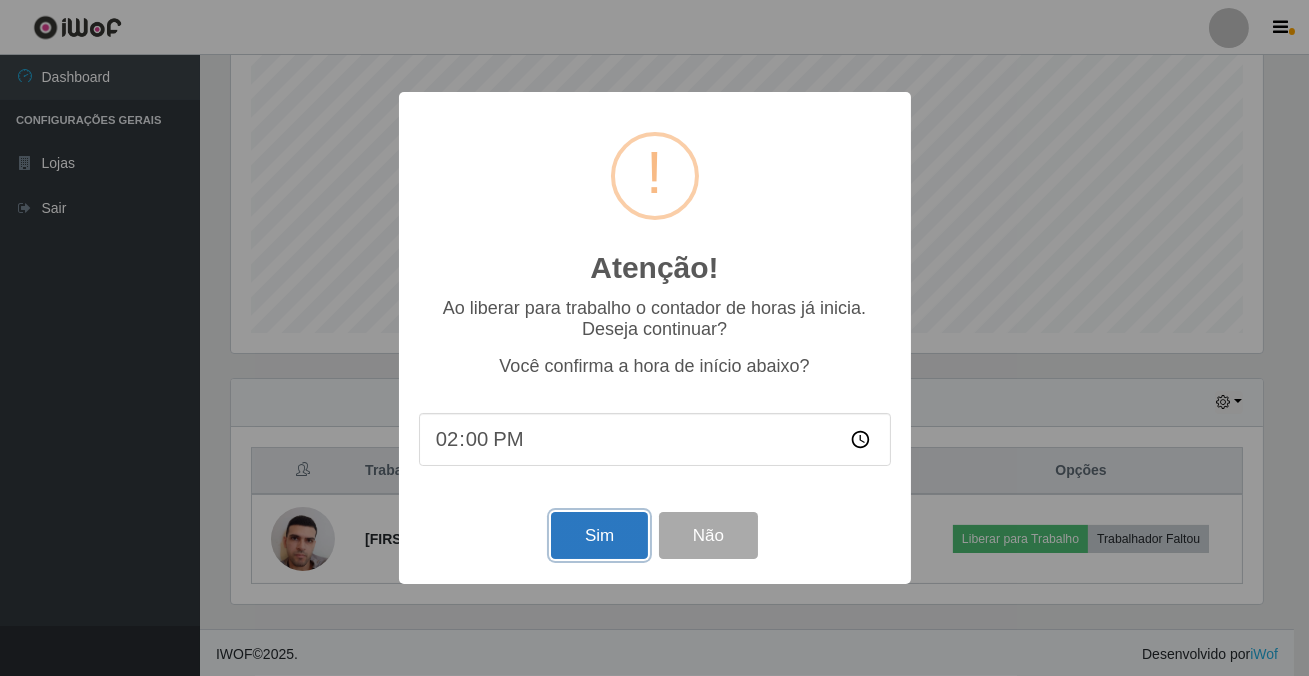 click on "Sim" at bounding box center [599, 535] 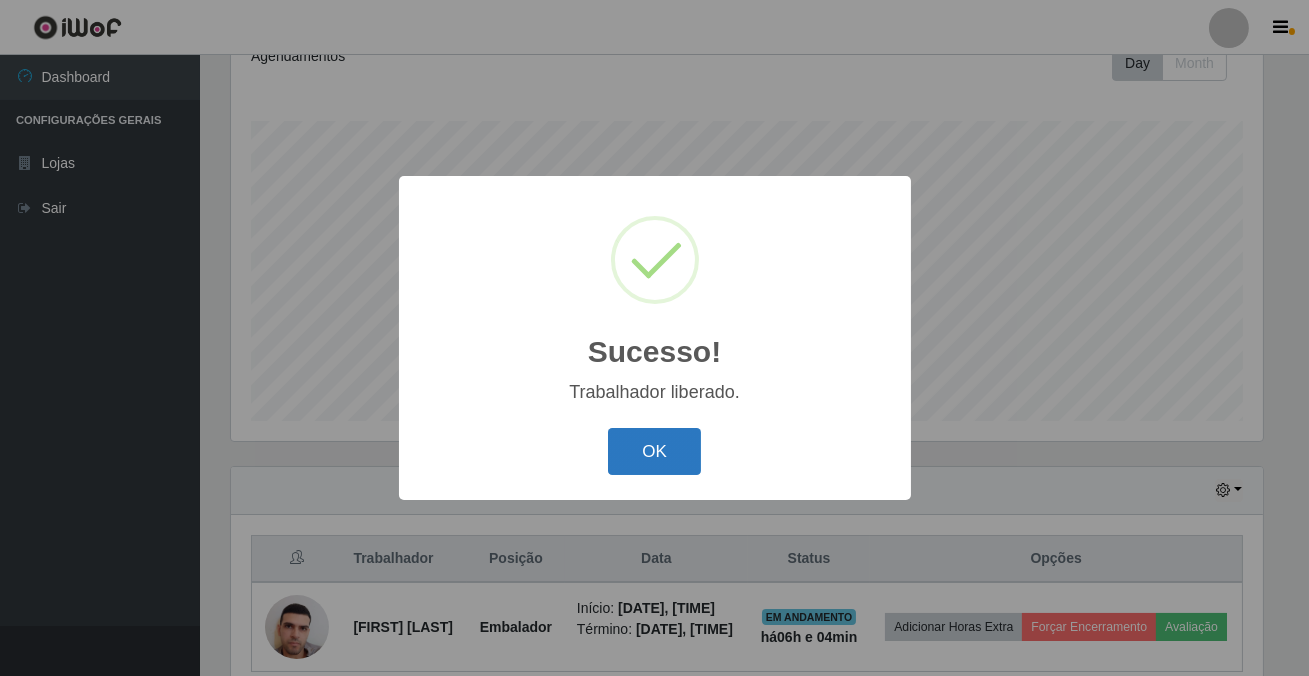 click on "OK" at bounding box center [654, 451] 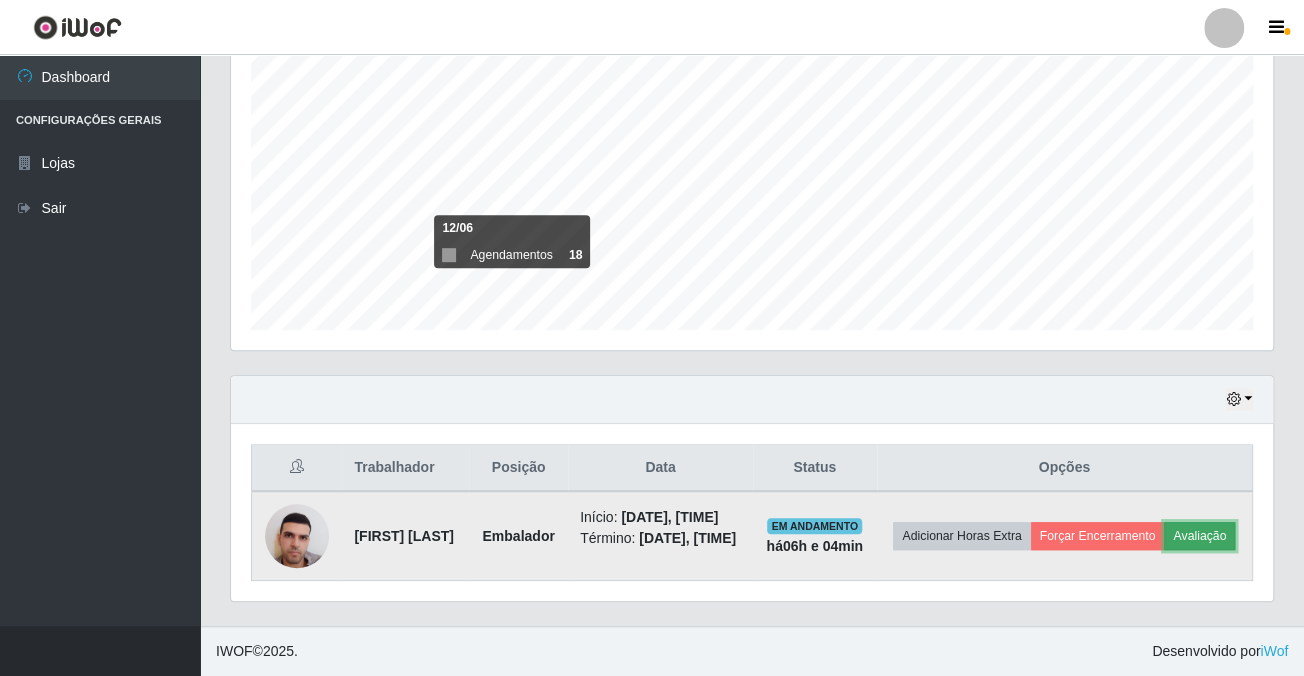 click on "Avaliação" at bounding box center (1199, 536) 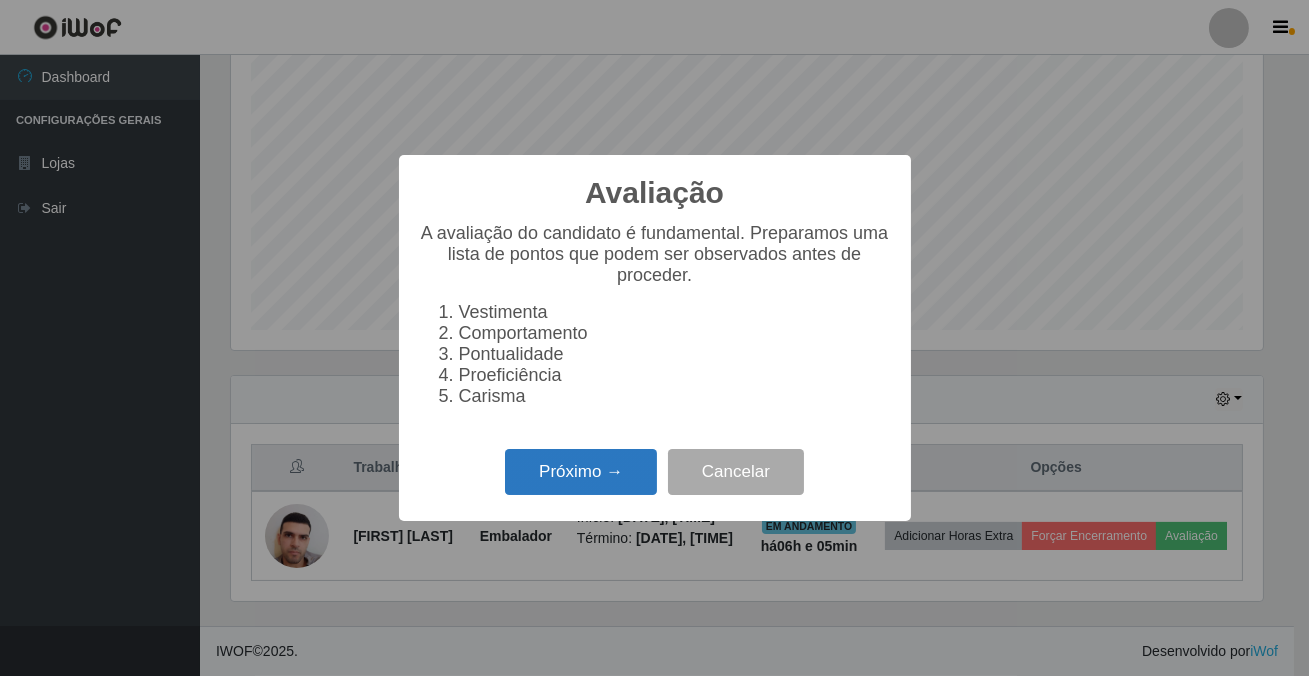 click on "Próximo →" at bounding box center [581, 472] 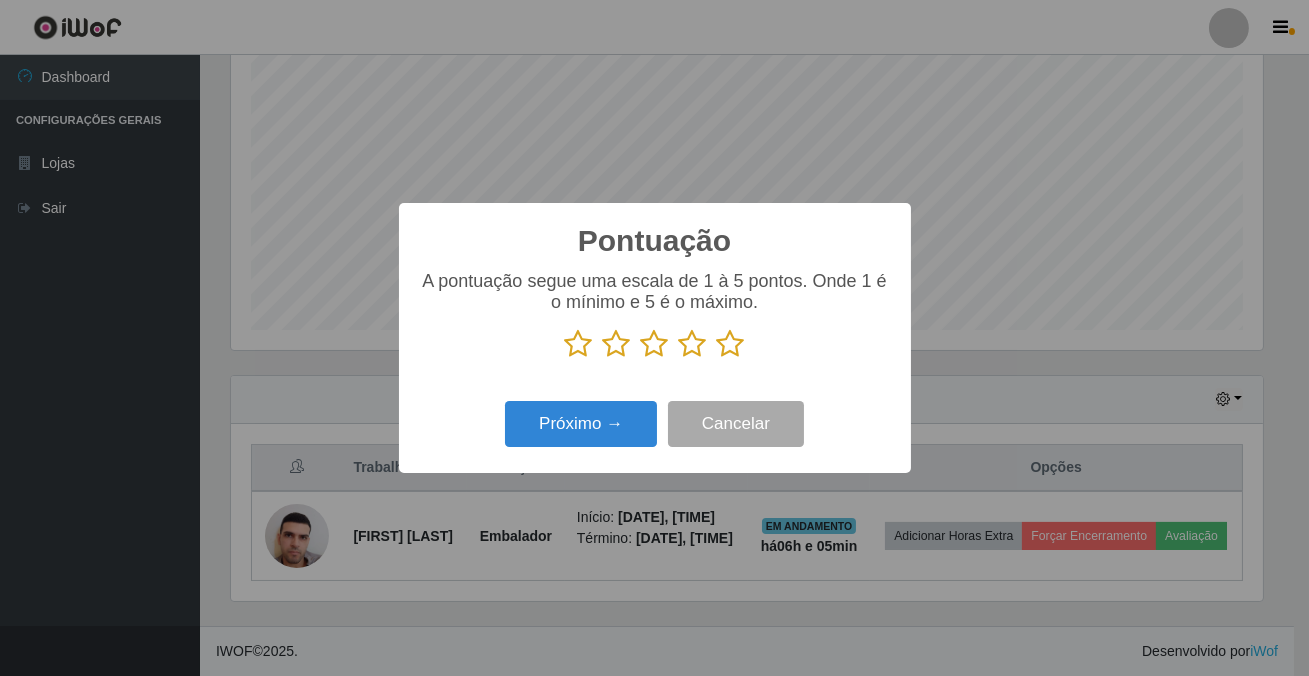click at bounding box center (731, 344) 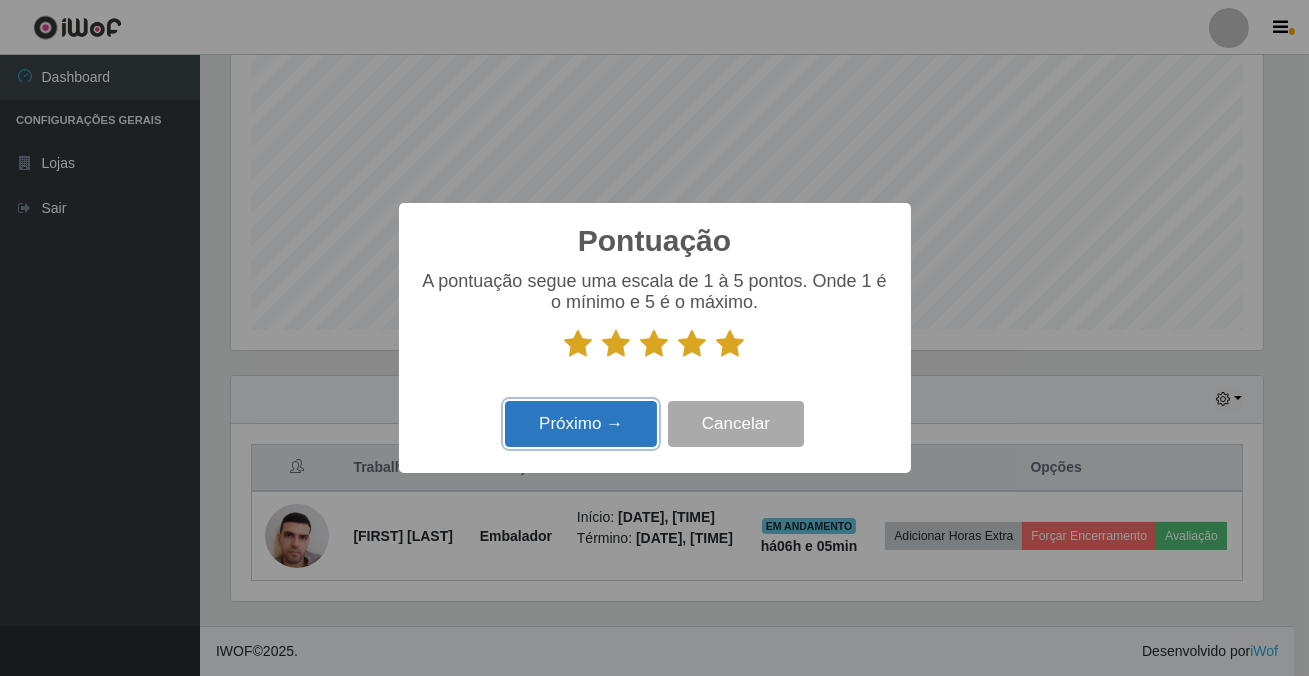 click on "Próximo →" at bounding box center (581, 424) 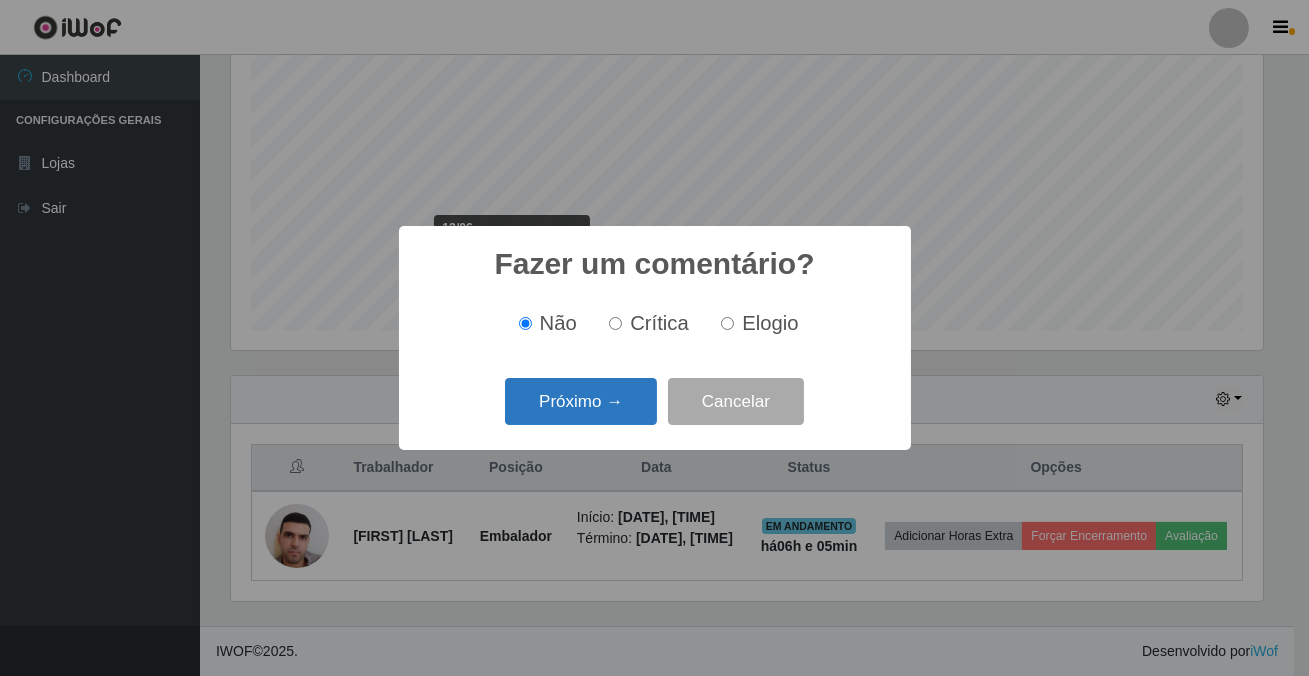 click on "Próximo →" at bounding box center (581, 401) 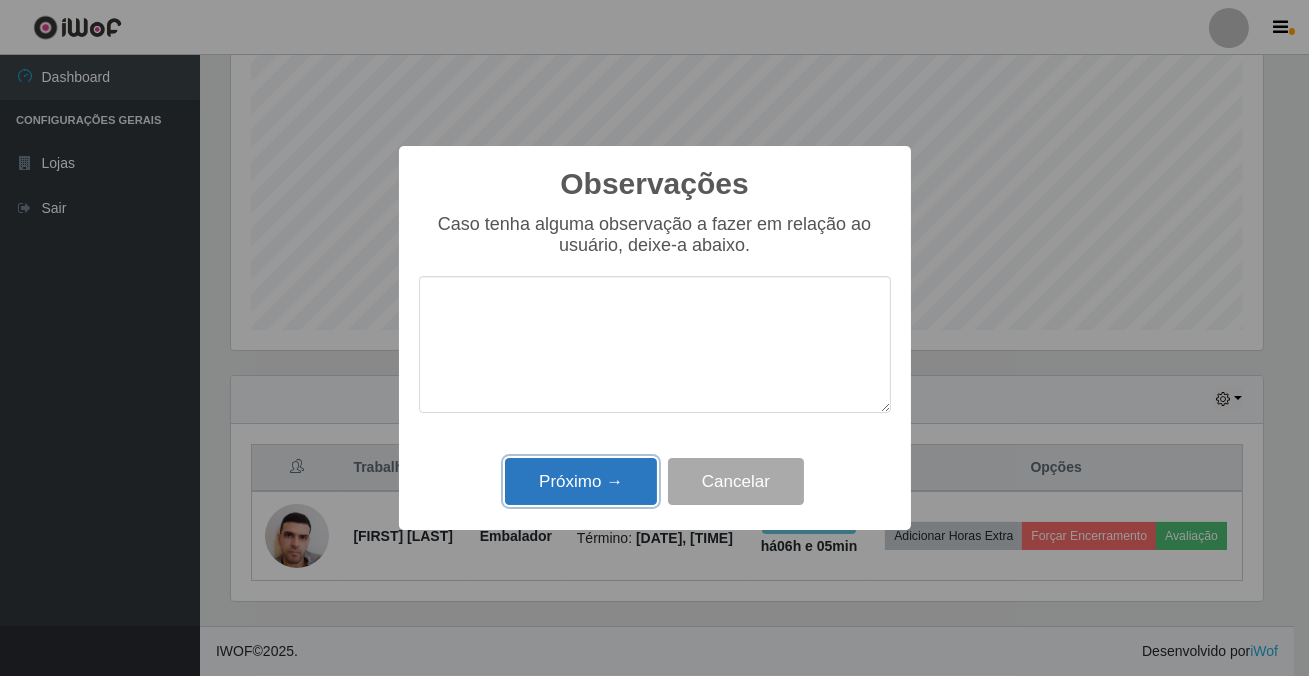 click on "Próximo →" at bounding box center (581, 481) 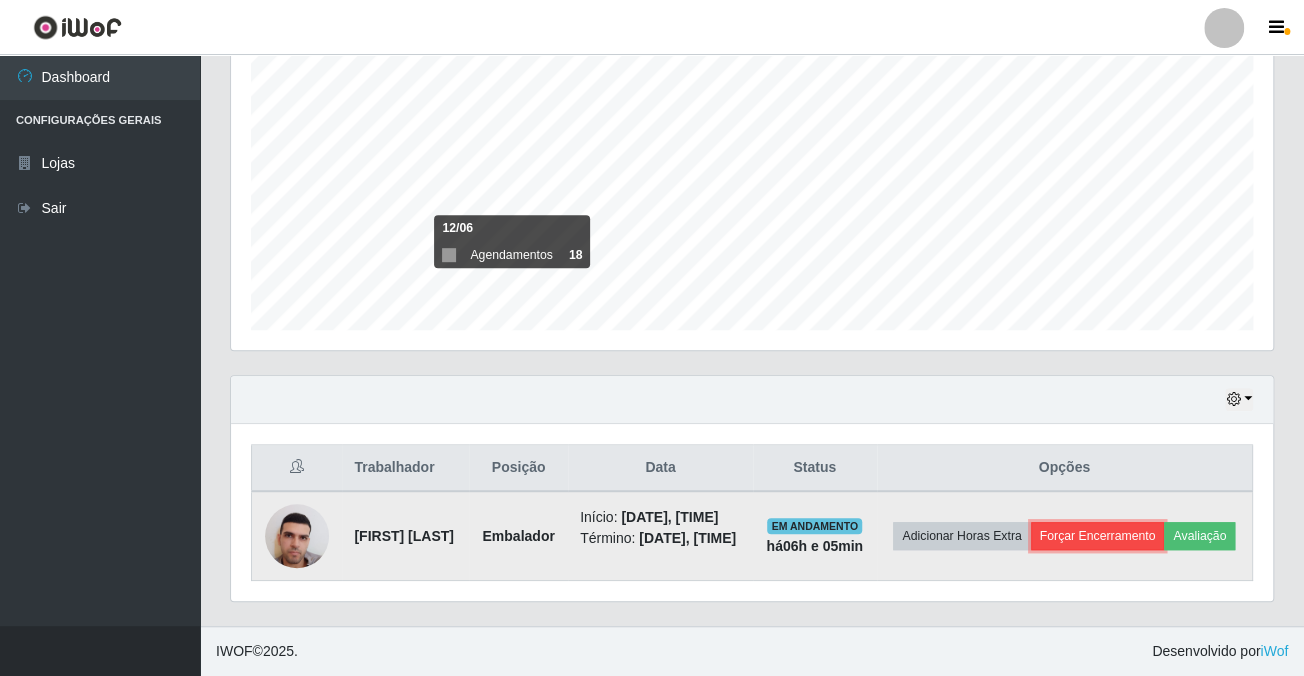 click on "Forçar Encerramento" at bounding box center [1098, 536] 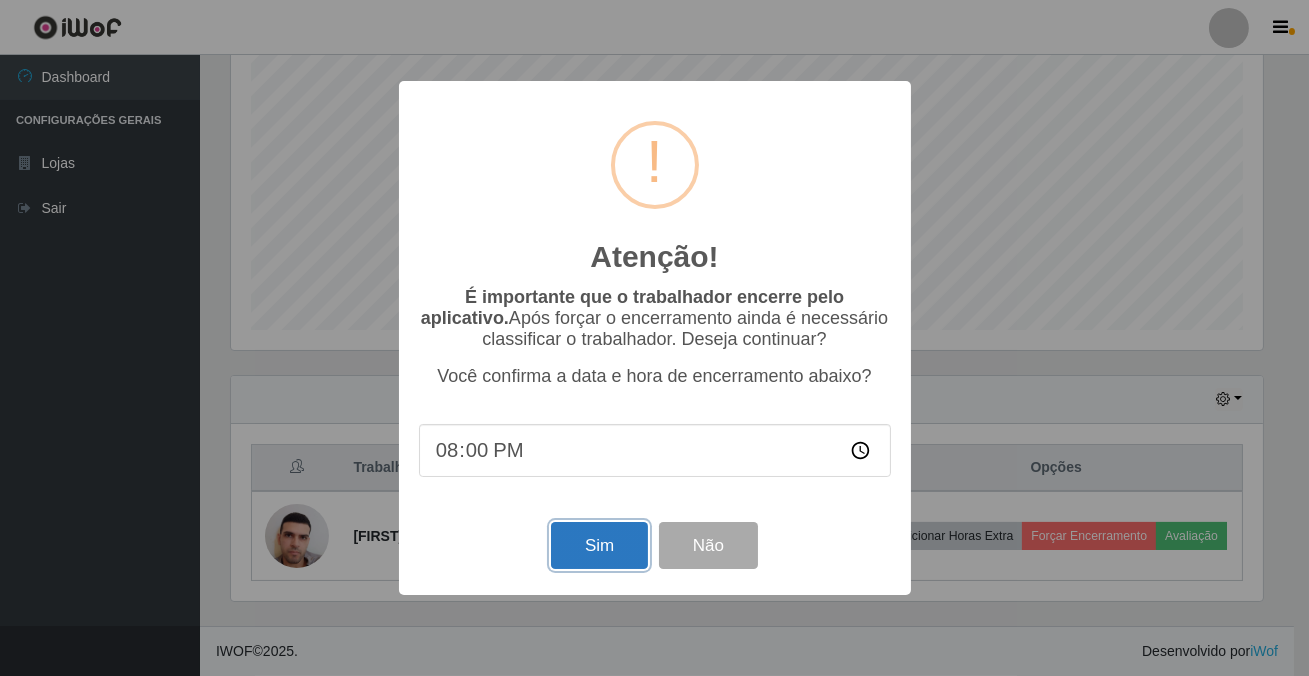 click on "Sim" at bounding box center [599, 545] 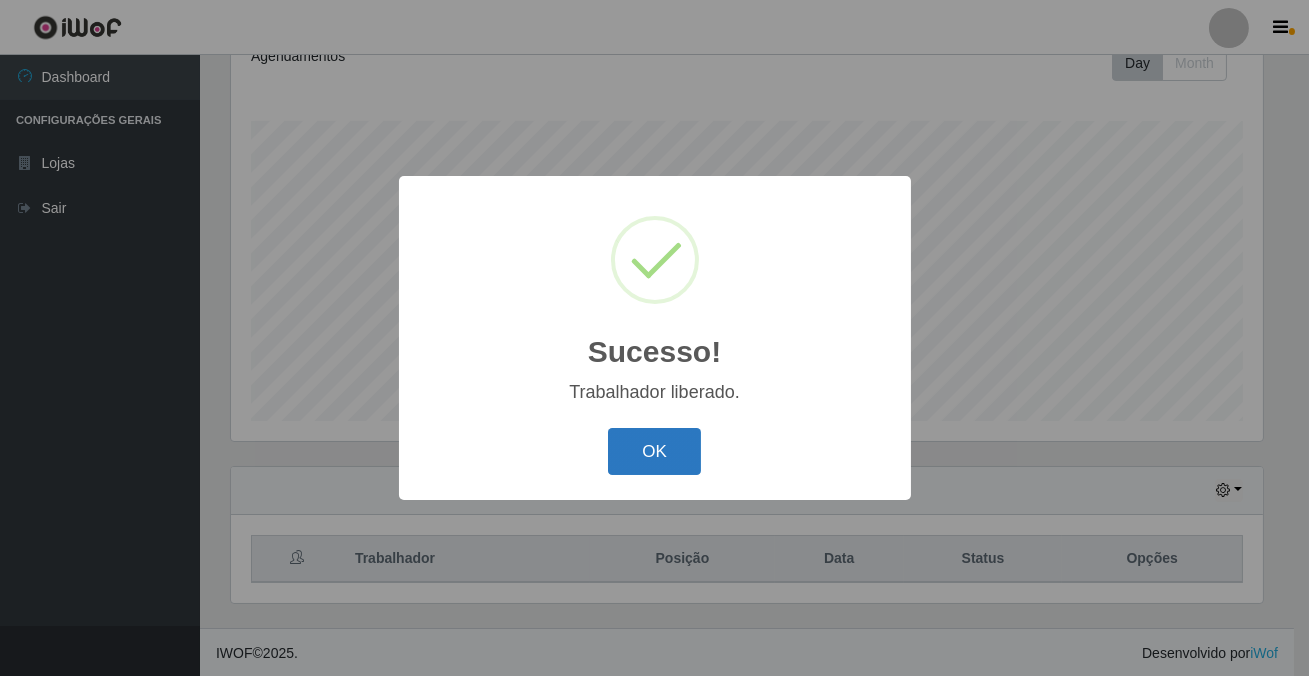 click on "OK" at bounding box center (654, 451) 